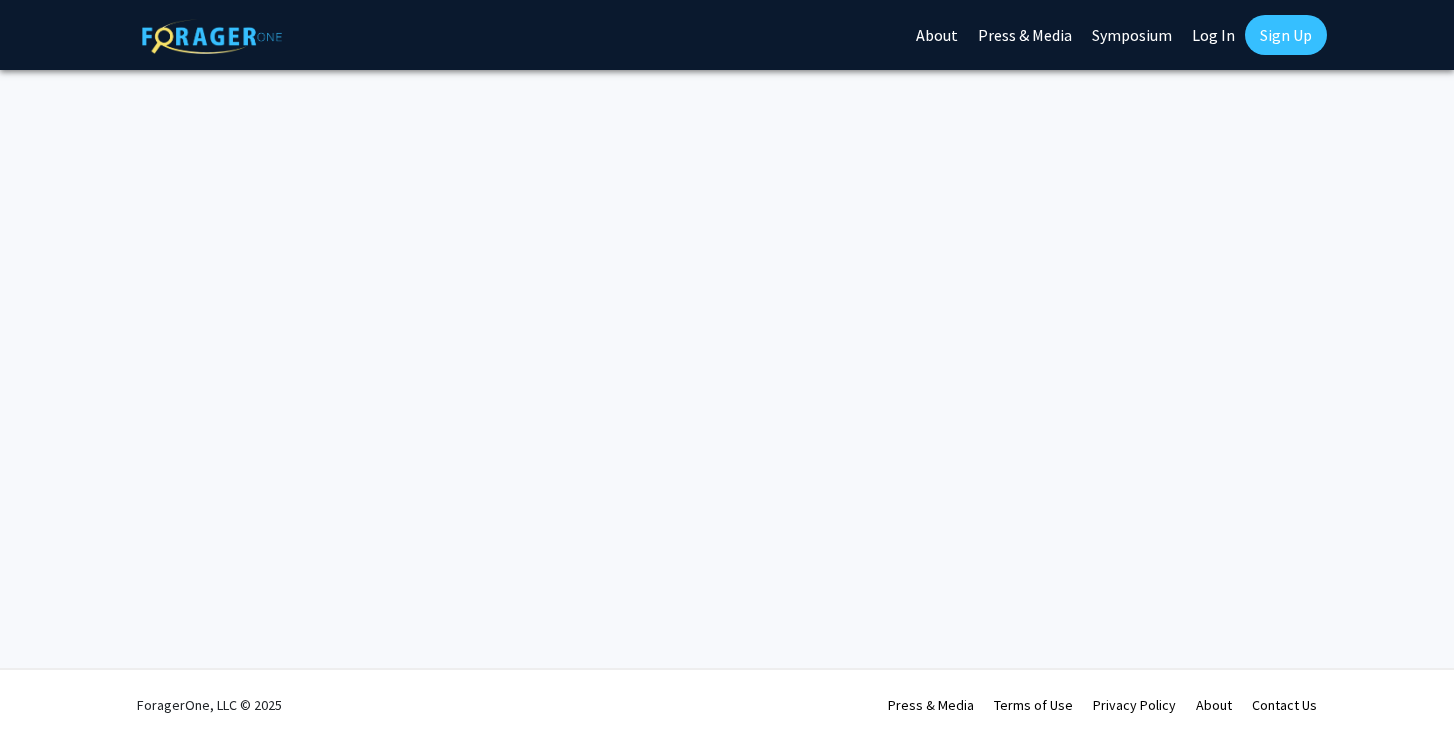 scroll, scrollTop: 0, scrollLeft: 0, axis: both 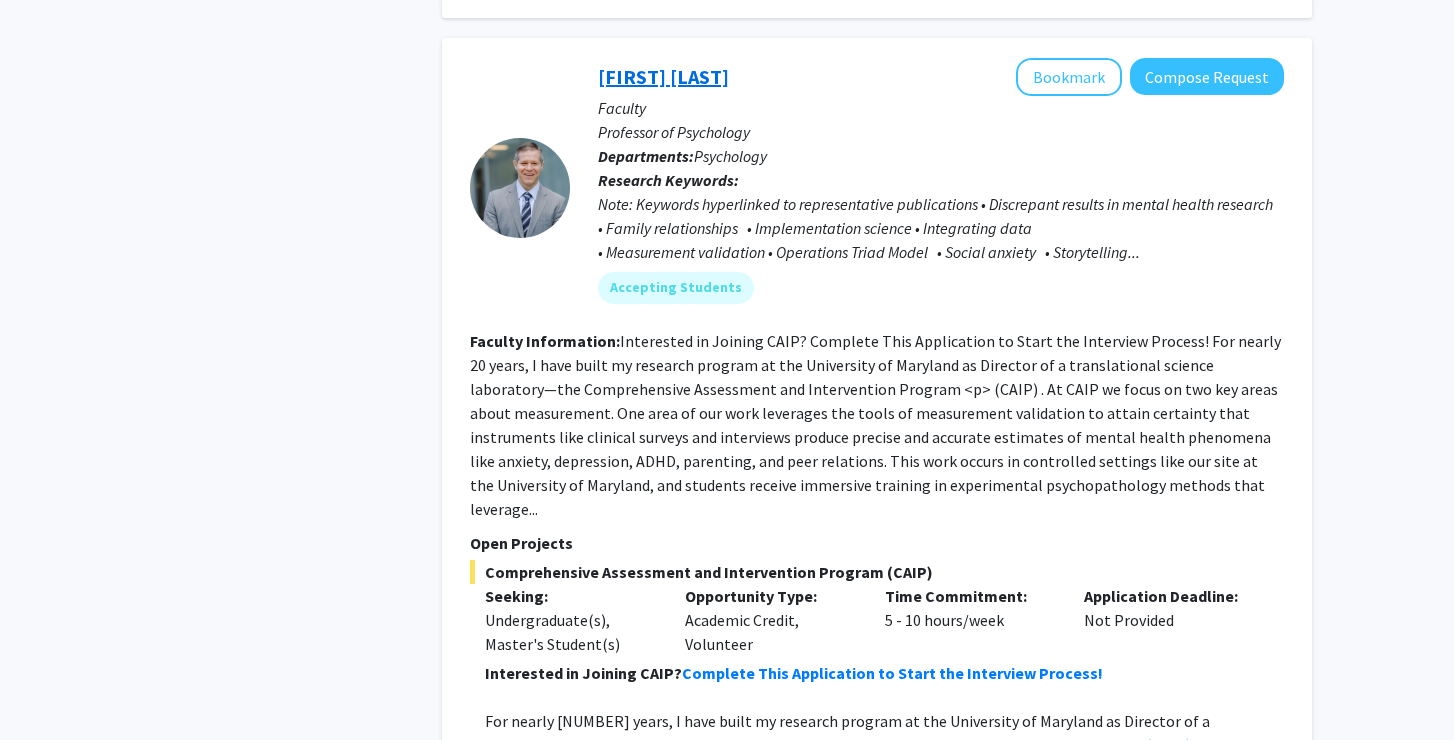 click on "[FIRST] [LAST]" 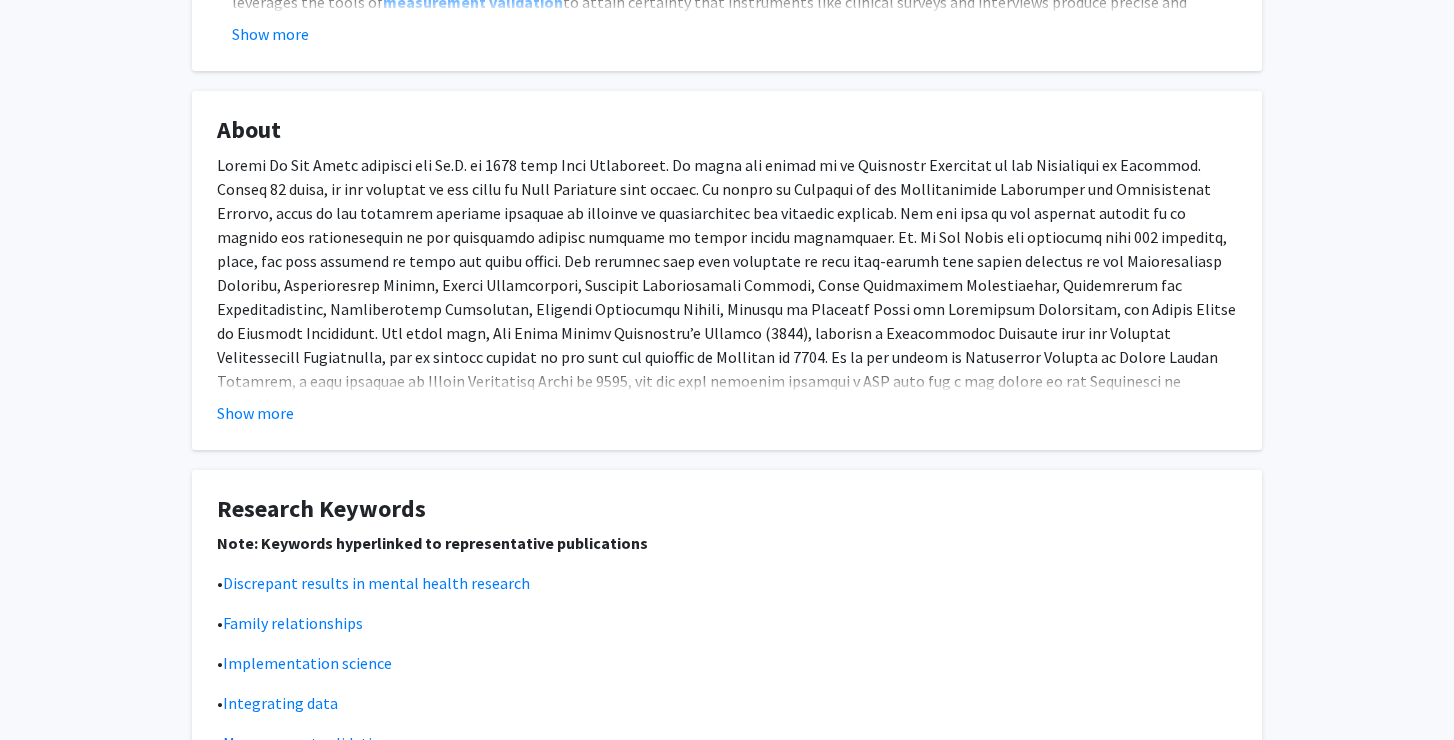scroll, scrollTop: 669, scrollLeft: 0, axis: vertical 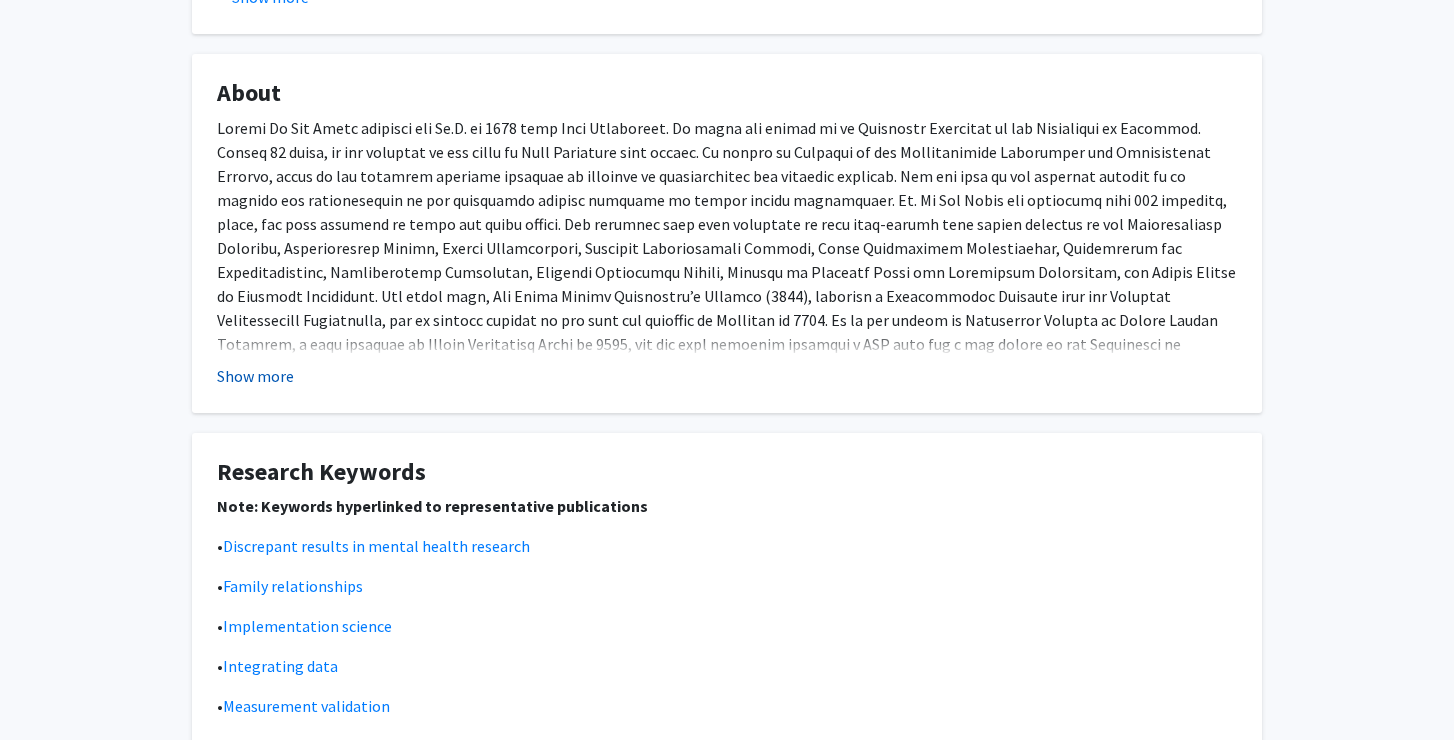 click on "Show more" 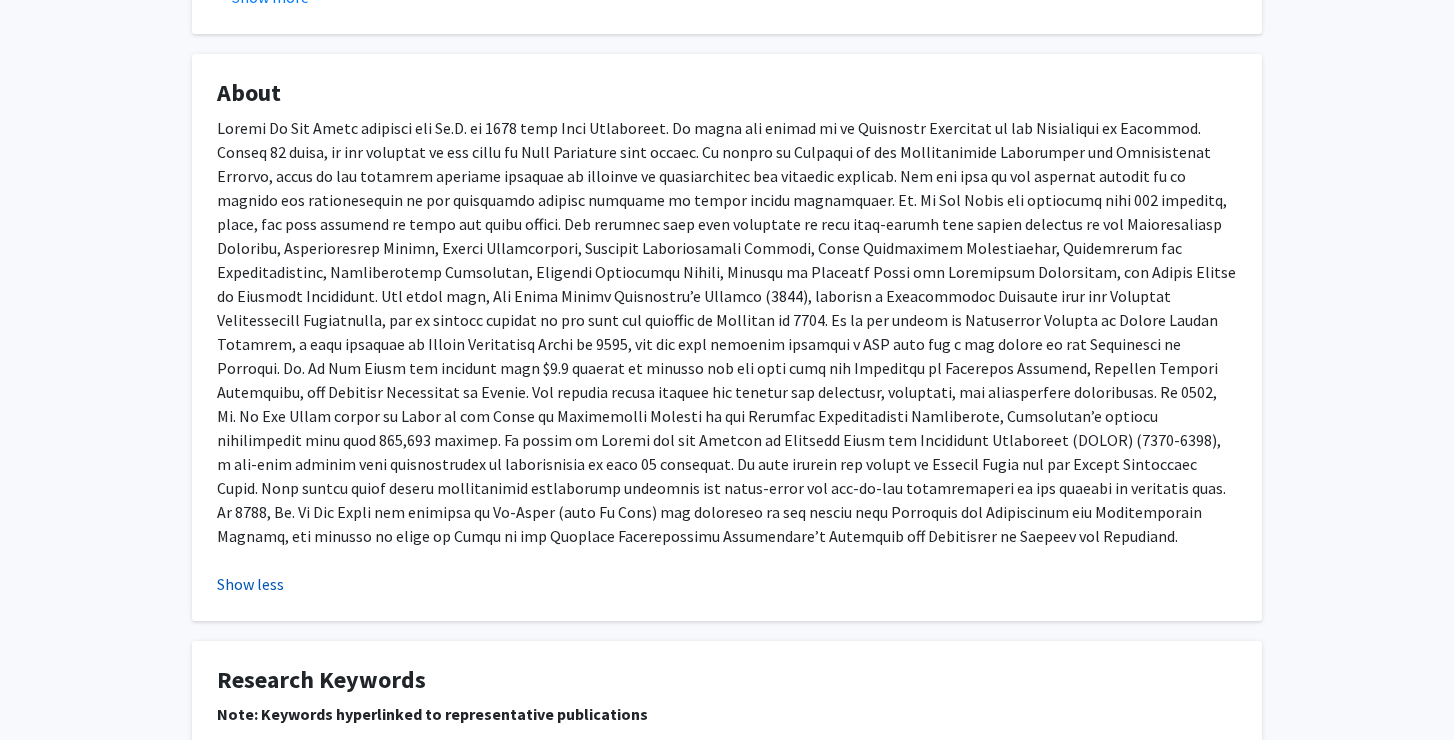 click on "Show less" 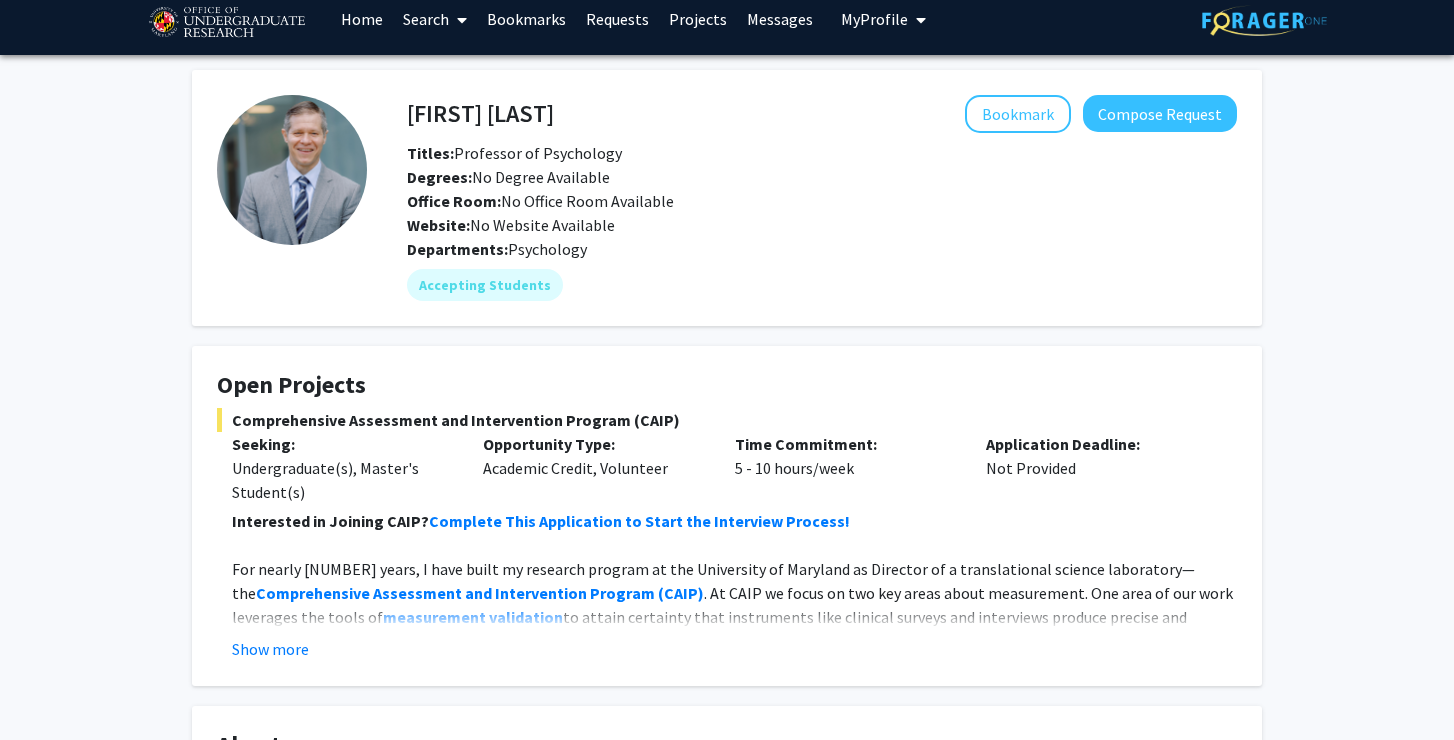 scroll, scrollTop: 0, scrollLeft: 0, axis: both 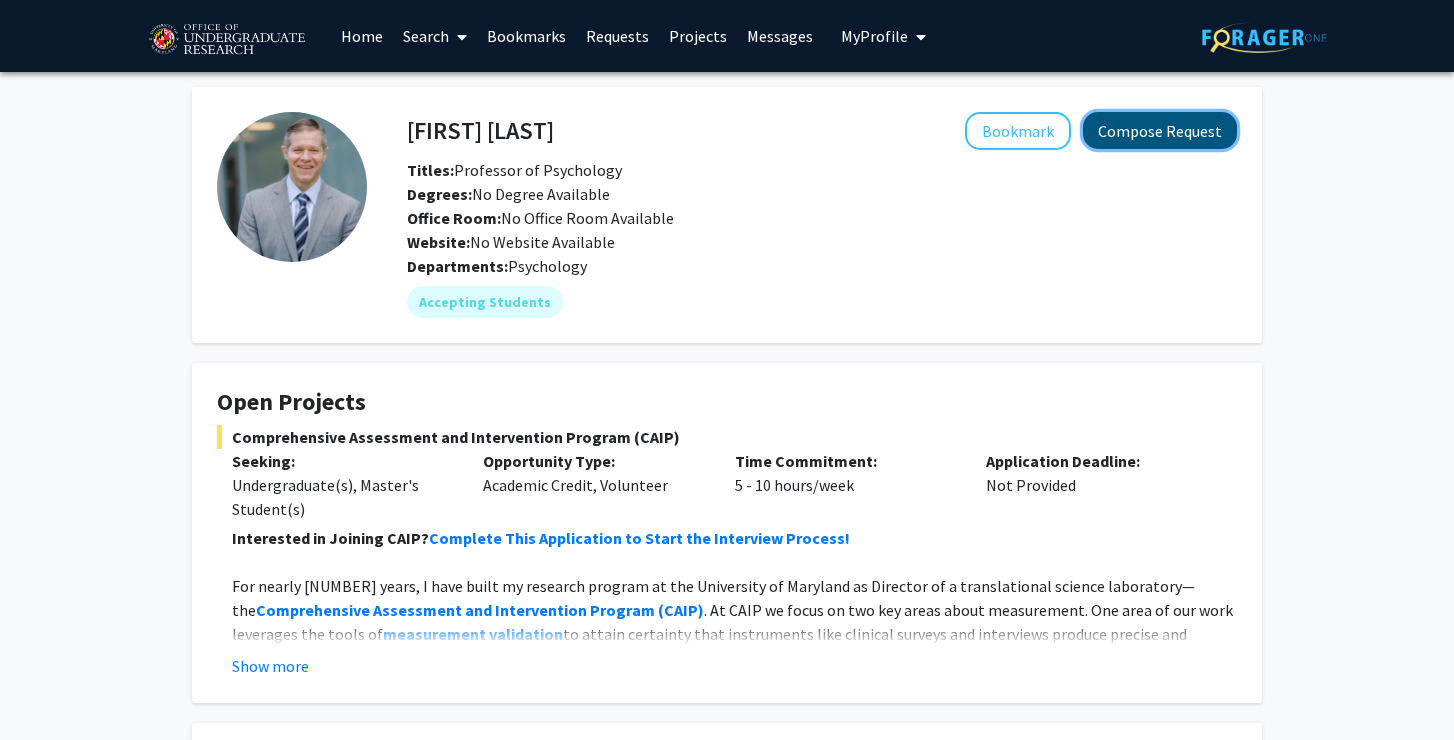 click on "Compose Request" 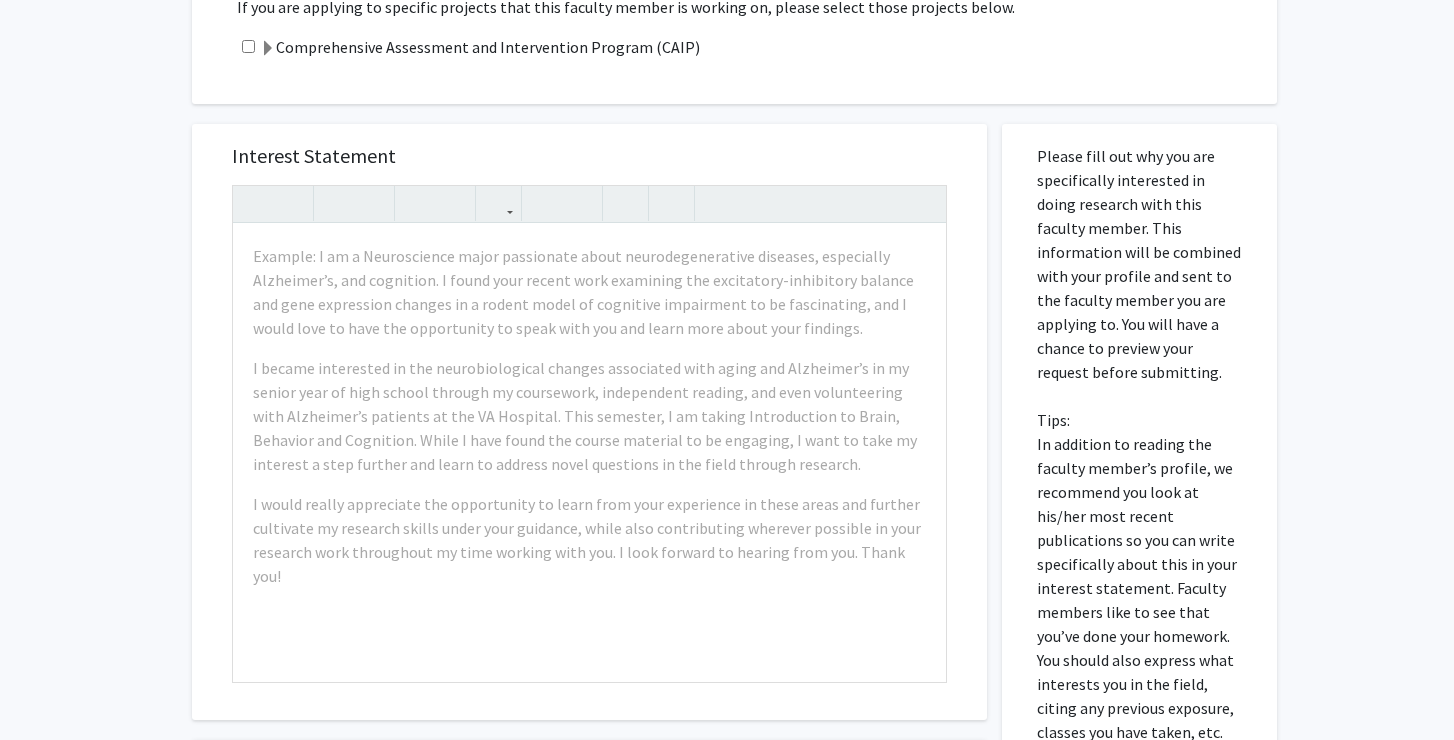 scroll, scrollTop: 1210, scrollLeft: 0, axis: vertical 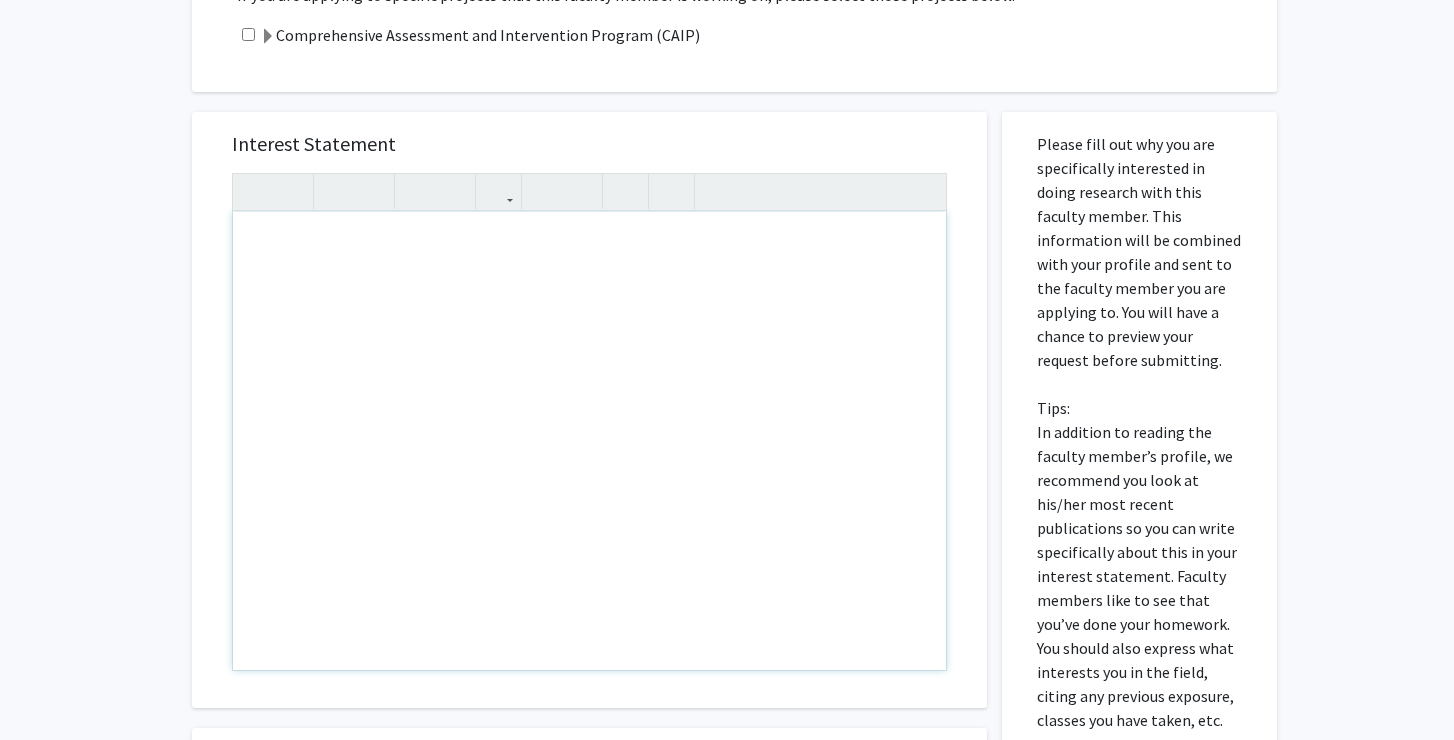 paste 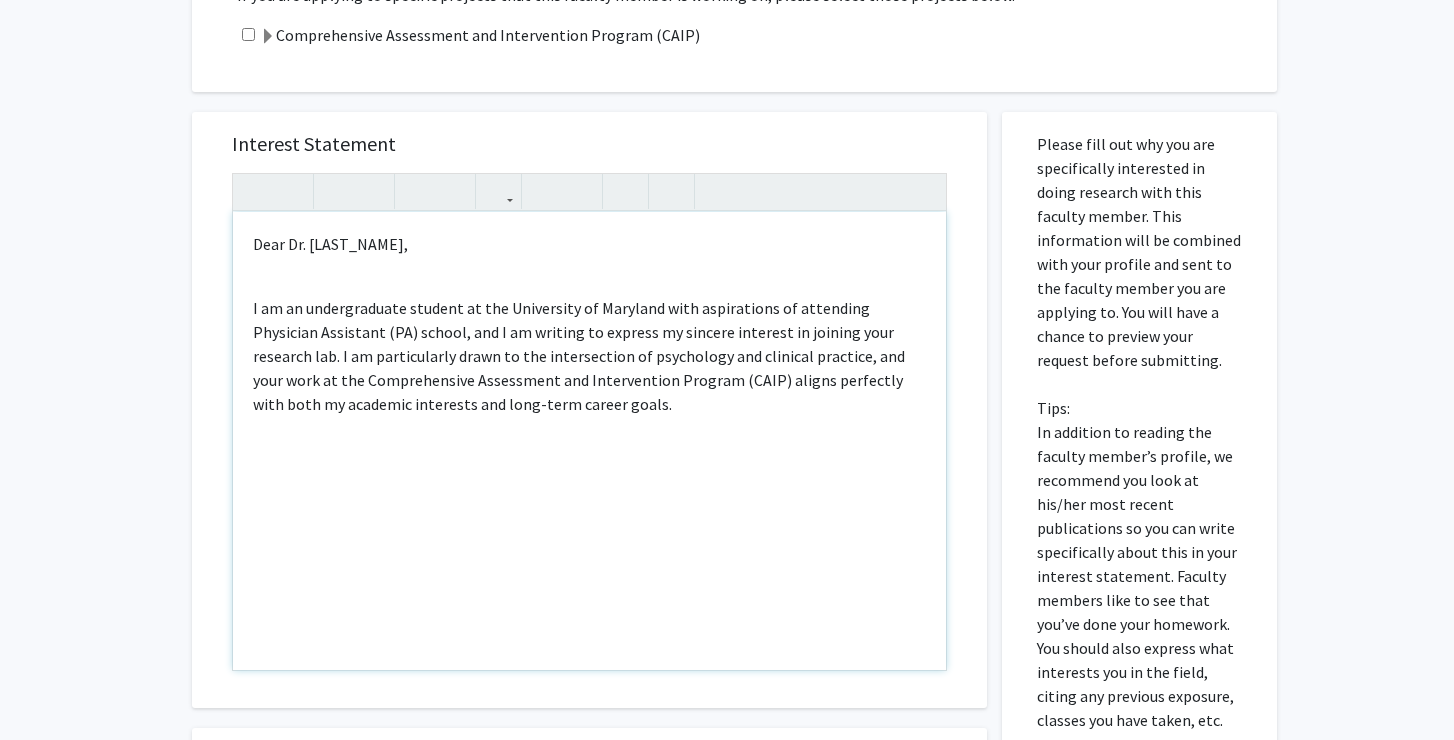 click on "Dear Dr. [LAST_NAME], I am an undergraduate student at the University of Maryland with aspirations of attending Physician Assistant (PA) school, and I am writing to express my sincere interest in joining your research lab. I am particularly drawn to the intersection of psychology and clinical practice, and your work at the Comprehensive Assessment and Intervention Program (CAIP) aligns perfectly with both my academic interests and long-term career goals." at bounding box center [589, 441] 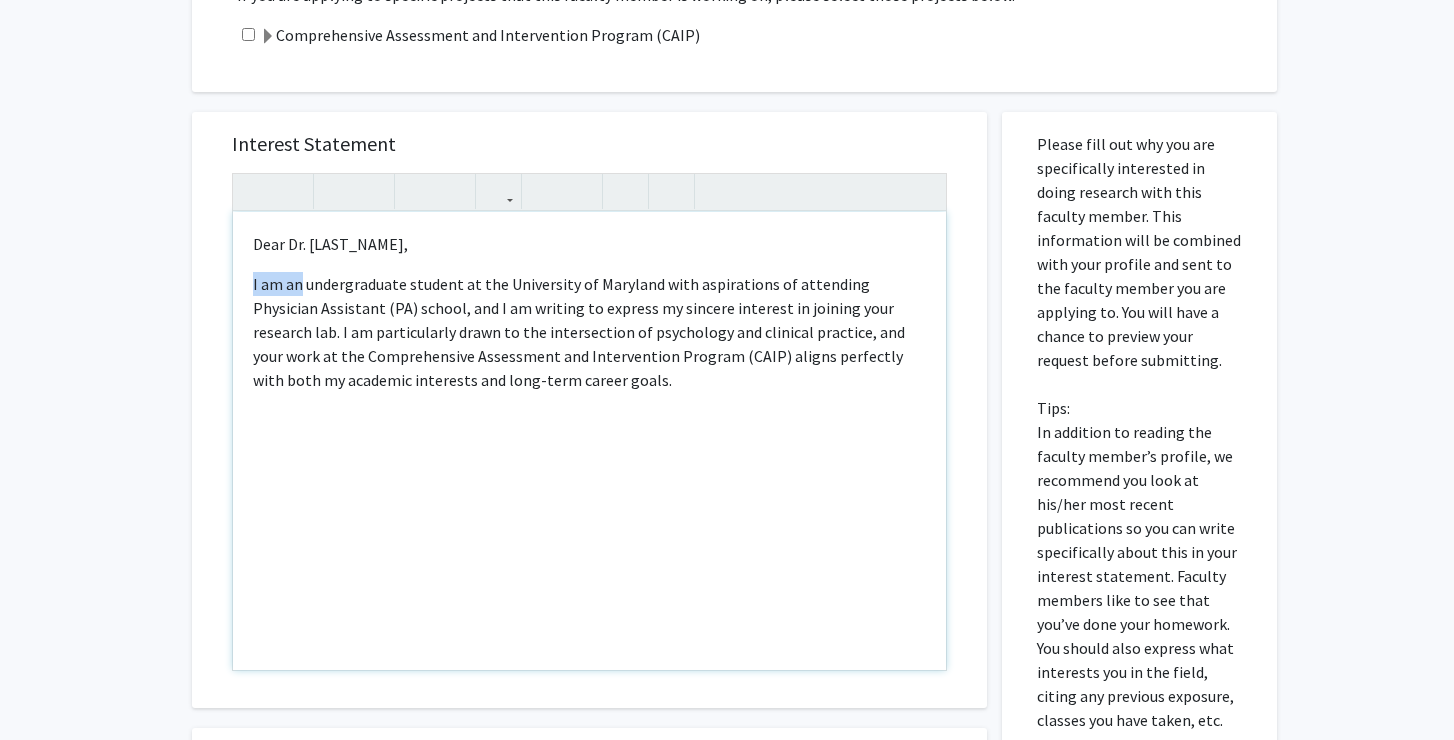drag, startPoint x: 252, startPoint y: 282, endPoint x: 301, endPoint y: 287, distance: 49.25444 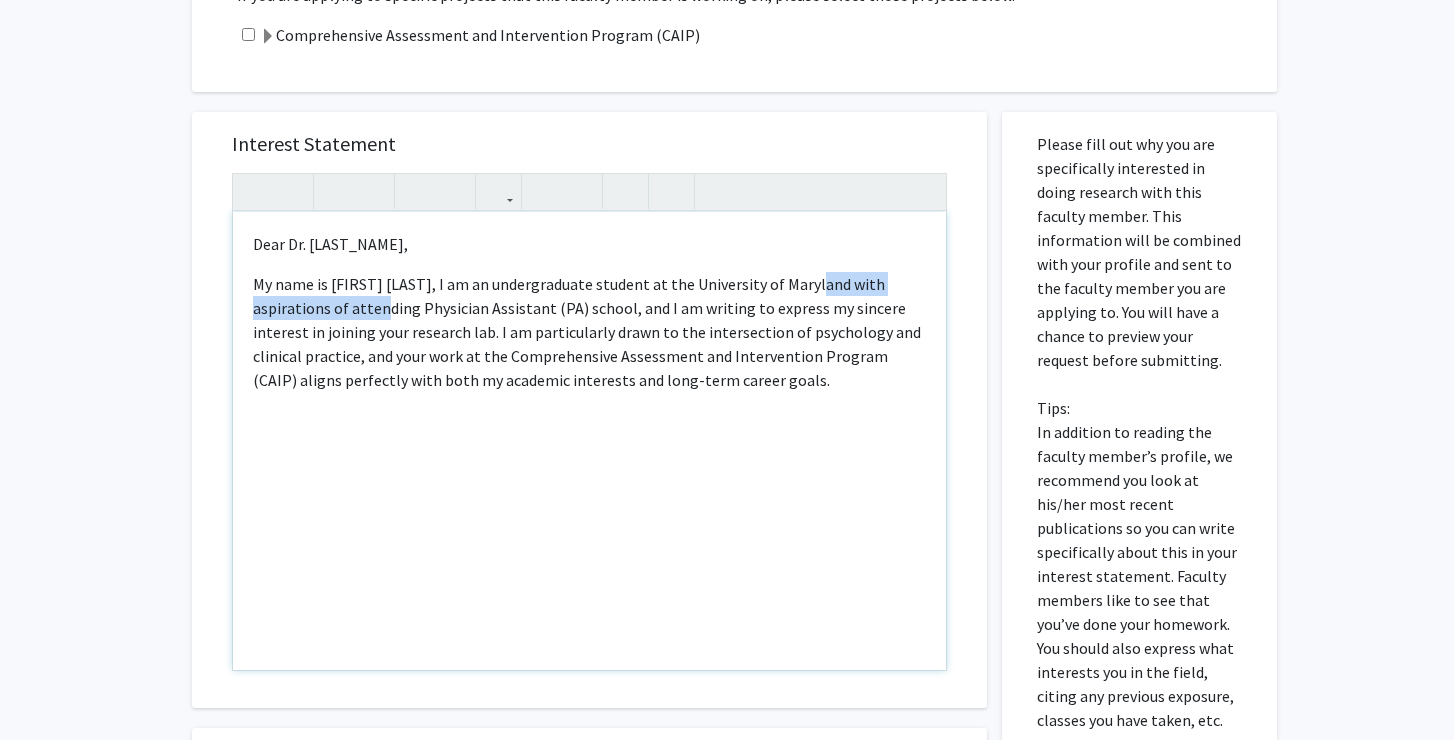 drag, startPoint x: 805, startPoint y: 281, endPoint x: 317, endPoint y: 305, distance: 488.5898 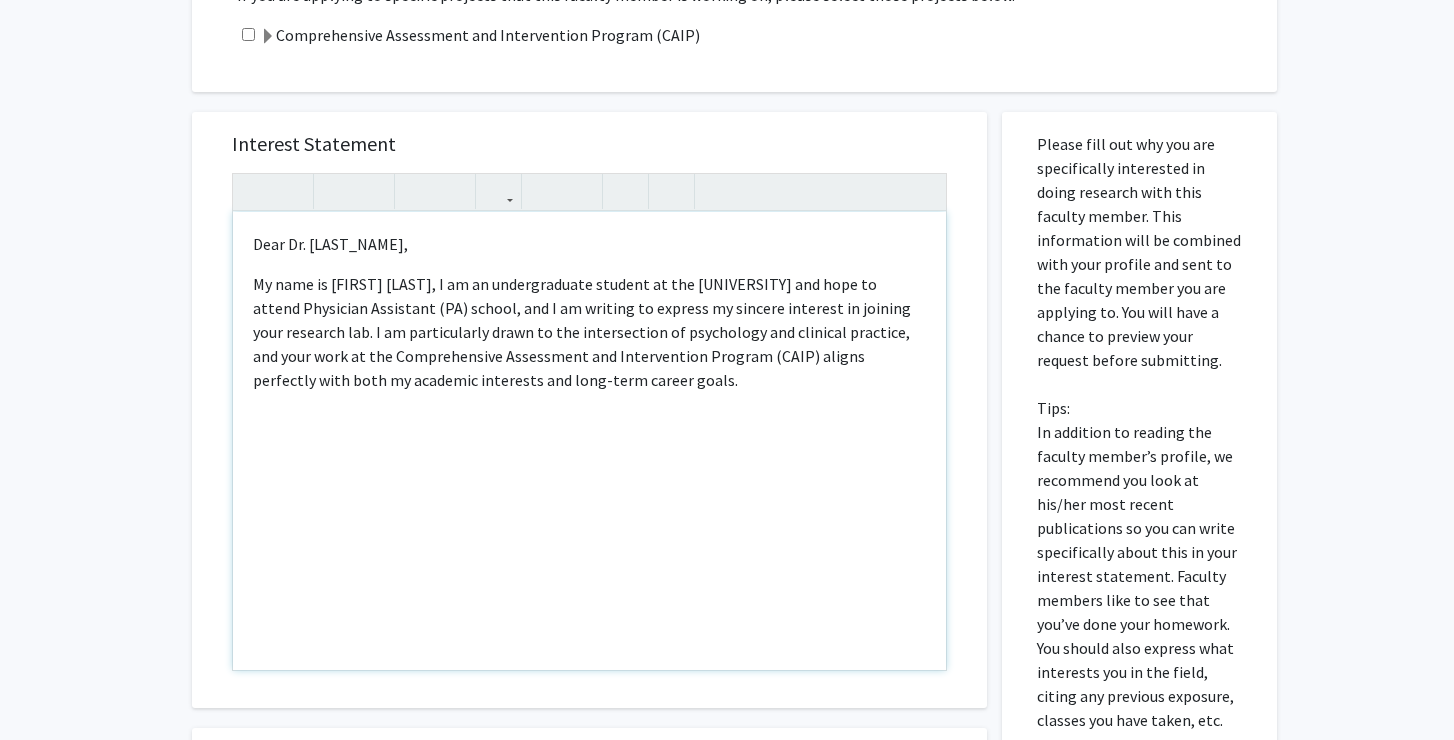 click on "My name is [FIRST] [LAST], I am an undergraduate student at the [UNIVERSITY] and hope to attend Physician Assistant (PA) school, and I am writing to express my sincere interest in joining your research lab. I am particularly drawn to the intersection of psychology and clinical practice, and your work at the Comprehensive Assessment and Intervention Program (CAIP) aligns perfectly with both my academic interests and long-term career goals." at bounding box center (589, 332) 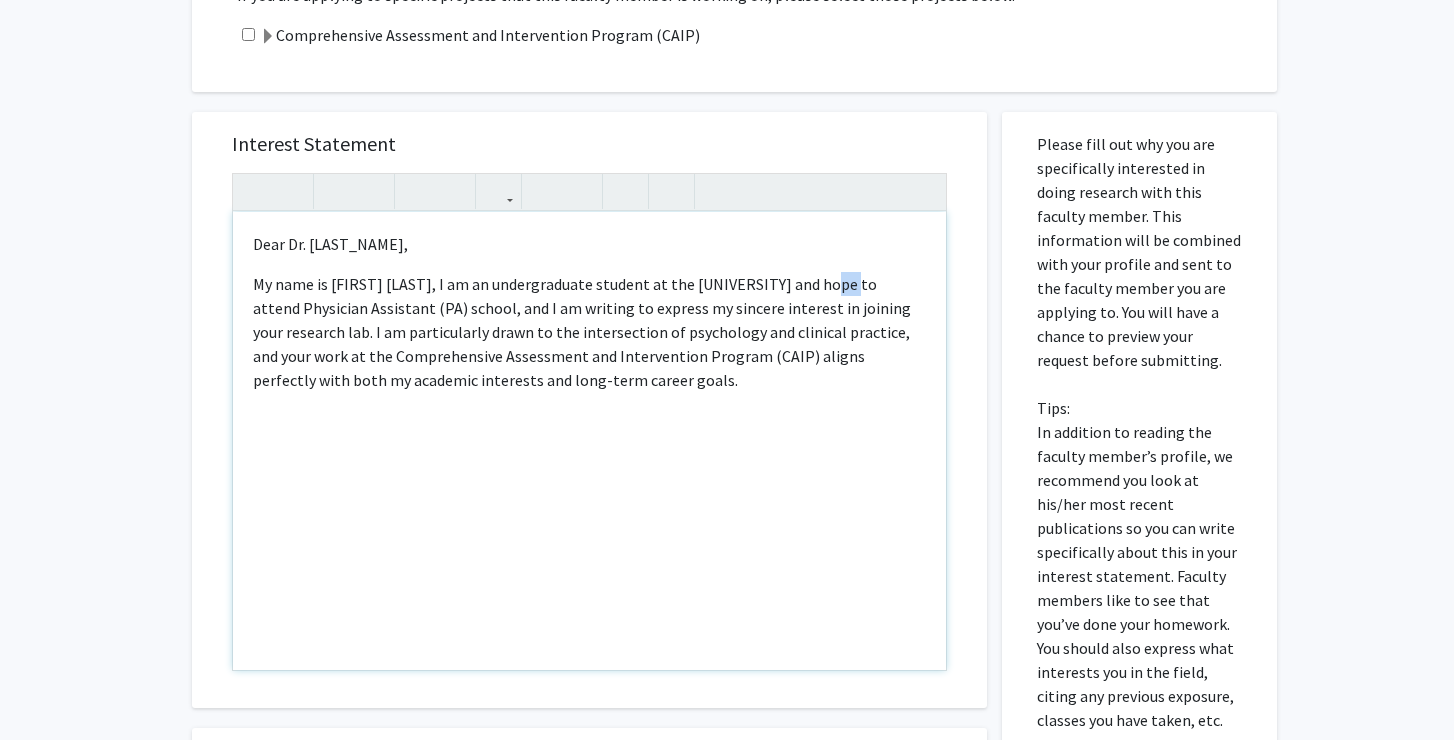 click on "My name is [FIRST] [LAST], I am an undergraduate student at the [UNIVERSITY] and hope to attend Physician Assistant (PA) school, and I am writing to express my sincere interest in joining your research lab. I am particularly drawn to the intersection of psychology and clinical practice, and your work at the Comprehensive Assessment and Intervention Program (CAIP) aligns perfectly with both my academic interests and long-term career goals." at bounding box center (589, 332) 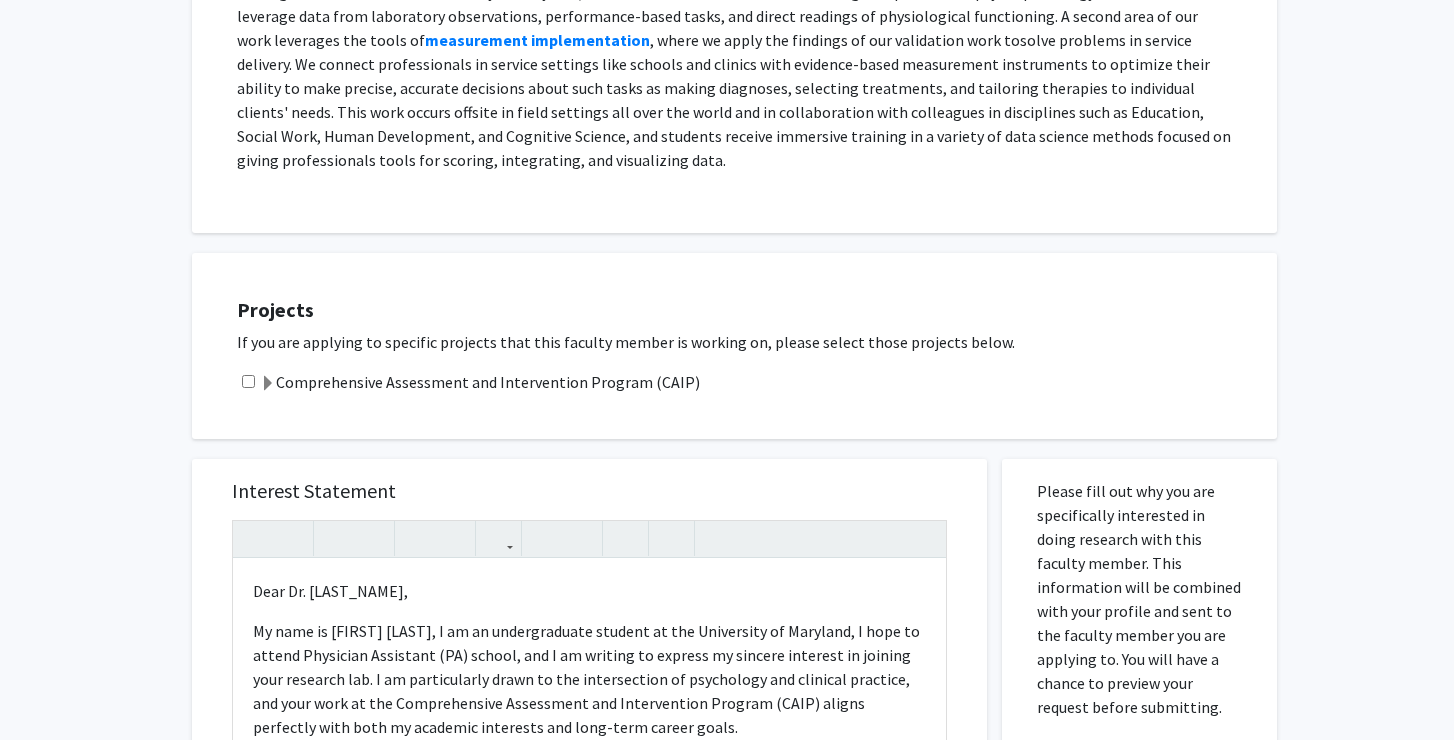 scroll, scrollTop: 878, scrollLeft: 0, axis: vertical 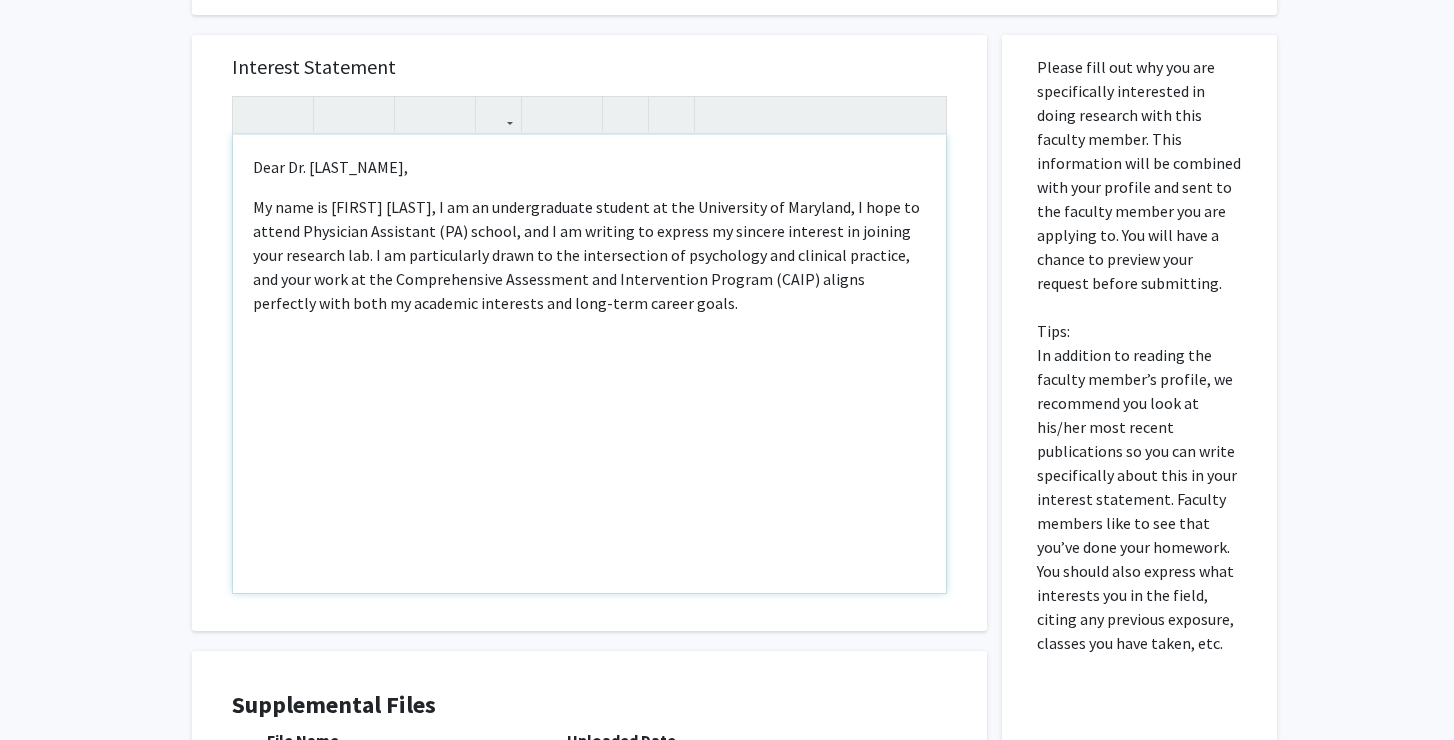 click on "Dear Dr. [LAST_NAME], My name is Liz [LAST_NAME], I am an undergraduate student at the University of [STATE], I hope to attend Physician Assistant (PA) school, and I am writing to express my sincere interest in joining your research lab. I am particularly drawn to the intersection of psychology and clinical practice, and your work at the Comprehensive Assessment and Intervention Program (CAIP) aligns perfectly with both my academic interests and long-term career goals." at bounding box center (589, 364) 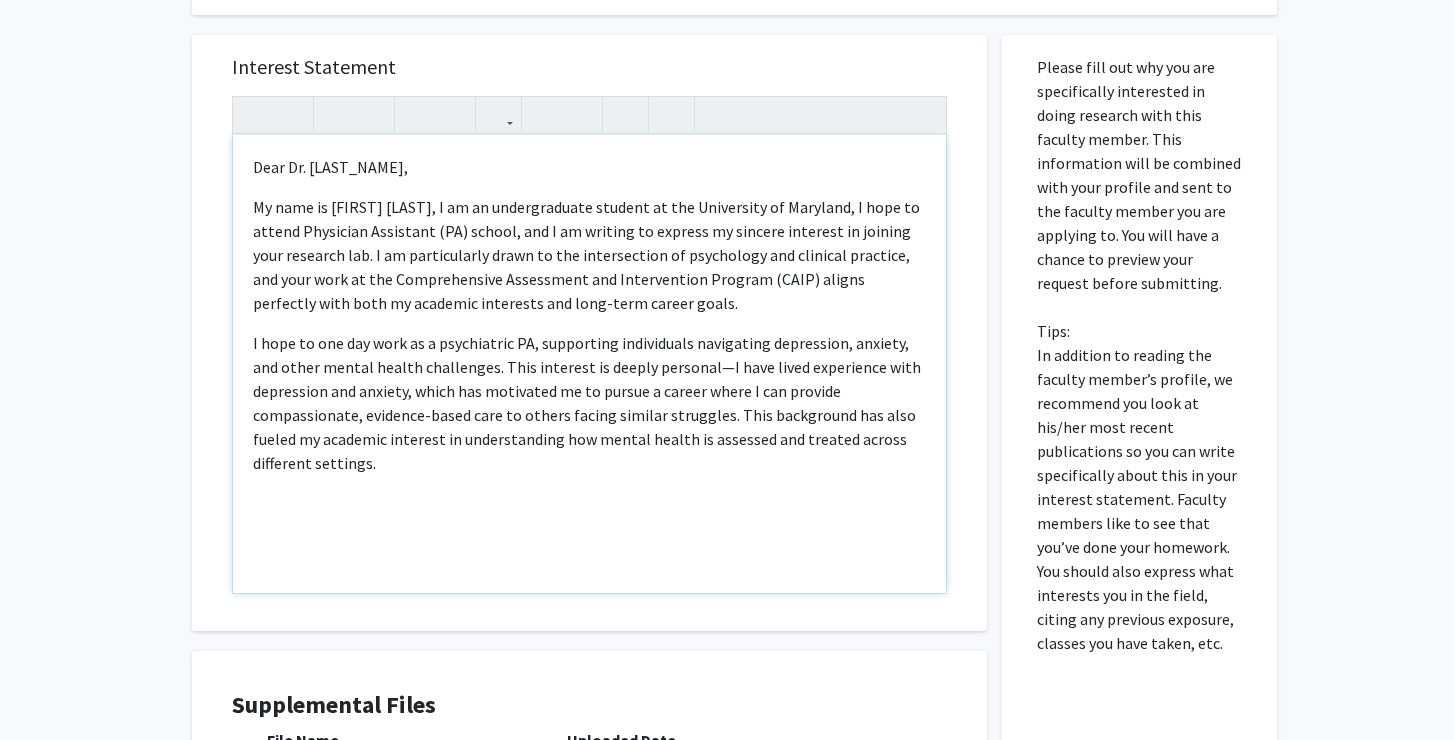 click on "I hope to one day work as a psychiatric PA, supporting individuals navigating depression, anxiety, and other mental health challenges. This interest is deeply personal—I have lived experience with depression and anxiety, which has motivated me to pursue a career where I can provide compassionate, evidence-based care to others facing similar struggles. This background has also fueled my academic interest in understanding how mental health is assessed and treated across different settings." at bounding box center [589, 403] 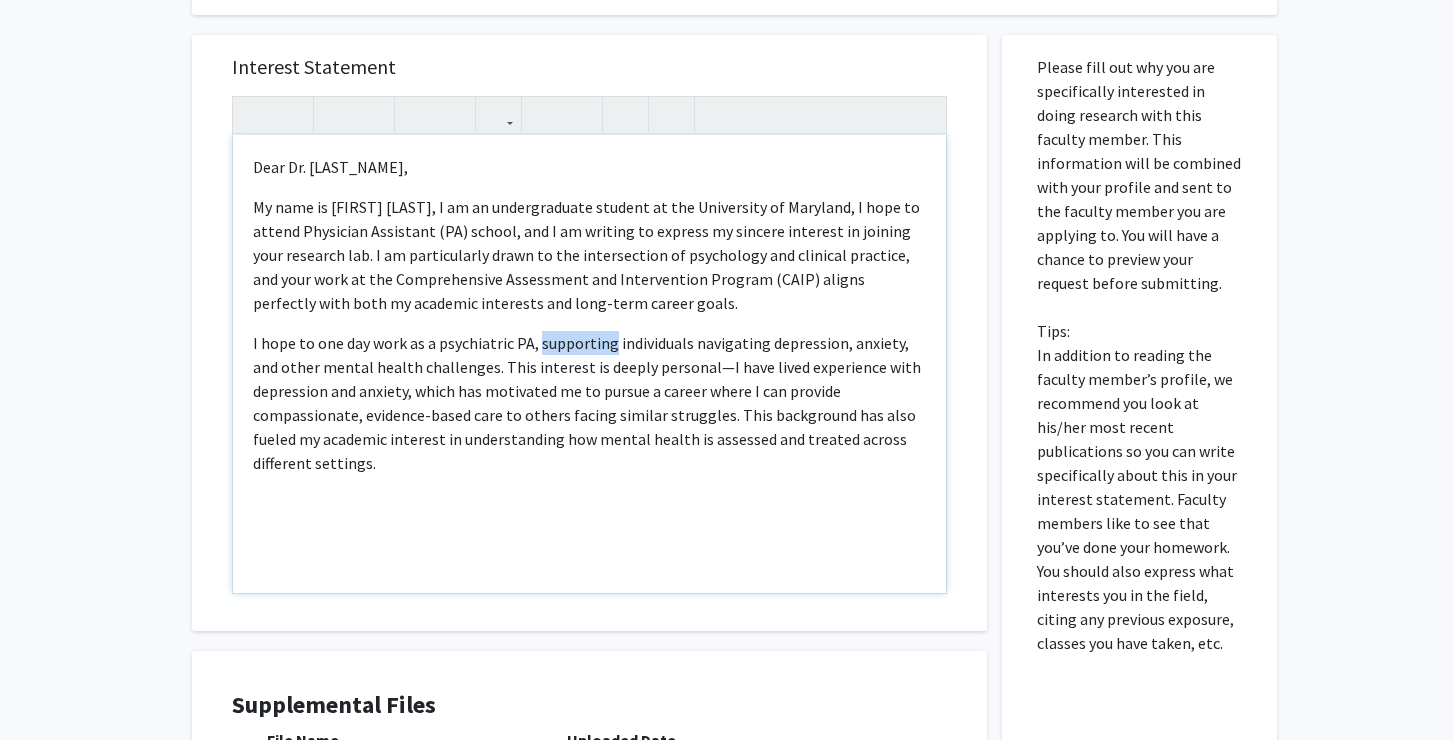 click on "I hope to one day work as a psychiatric PA, supporting individuals navigating depression, anxiety, and other mental health challenges. This interest is deeply personal—I have lived experience with depression and anxiety, which has motivated me to pursue a career where I can provide compassionate, evidence-based care to others facing similar struggles. This background has also fueled my academic interest in understanding how mental health is assessed and treated across different settings." at bounding box center (589, 403) 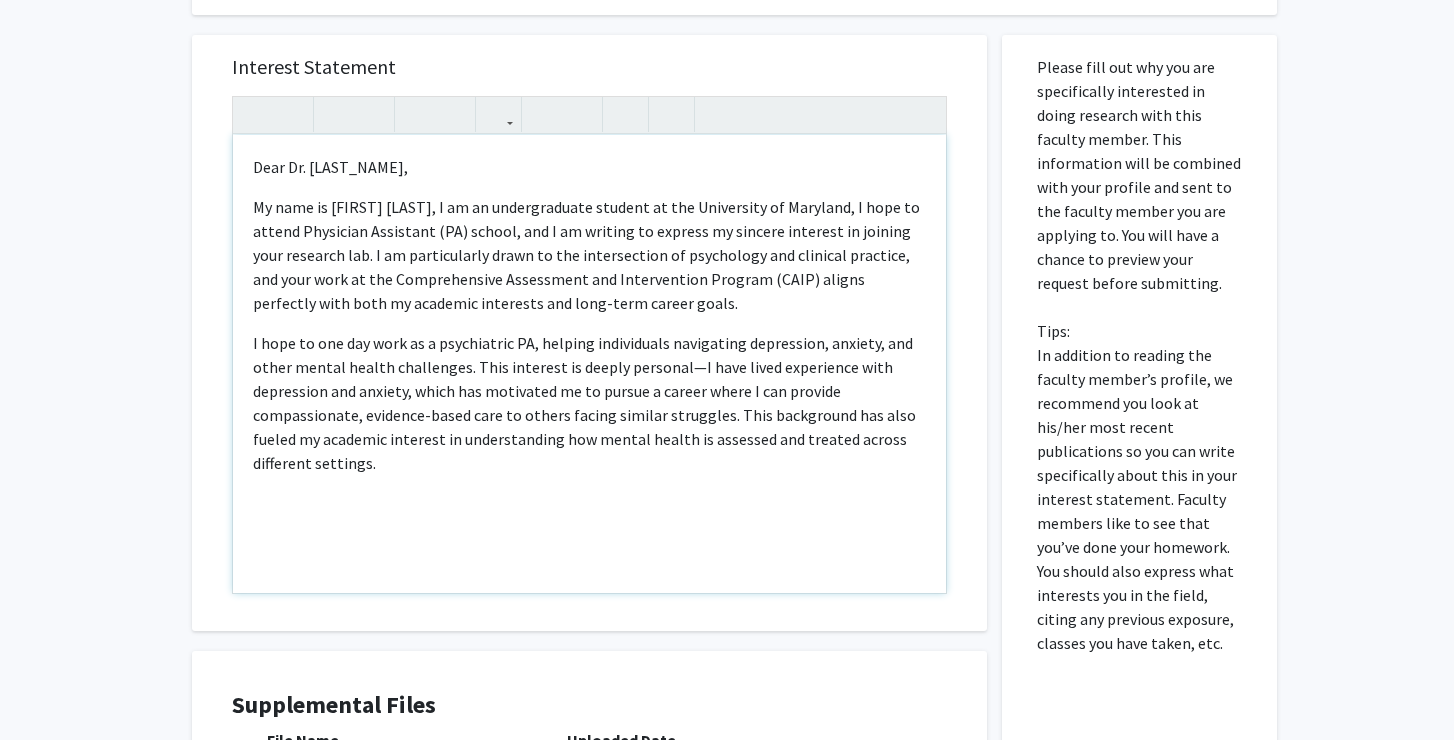 click on "I hope to one day work as a psychiatric PA, helping individuals navigating depression, anxiety, and other mental health challenges. This interest is deeply personal—I have lived experience with depression and anxiety, which has motivated me to pursue a career where I can provide compassionate, evidence-based care to others facing similar struggles. This background has also fueled my academic interest in understanding how mental health is assessed and treated across different settings." at bounding box center [589, 403] 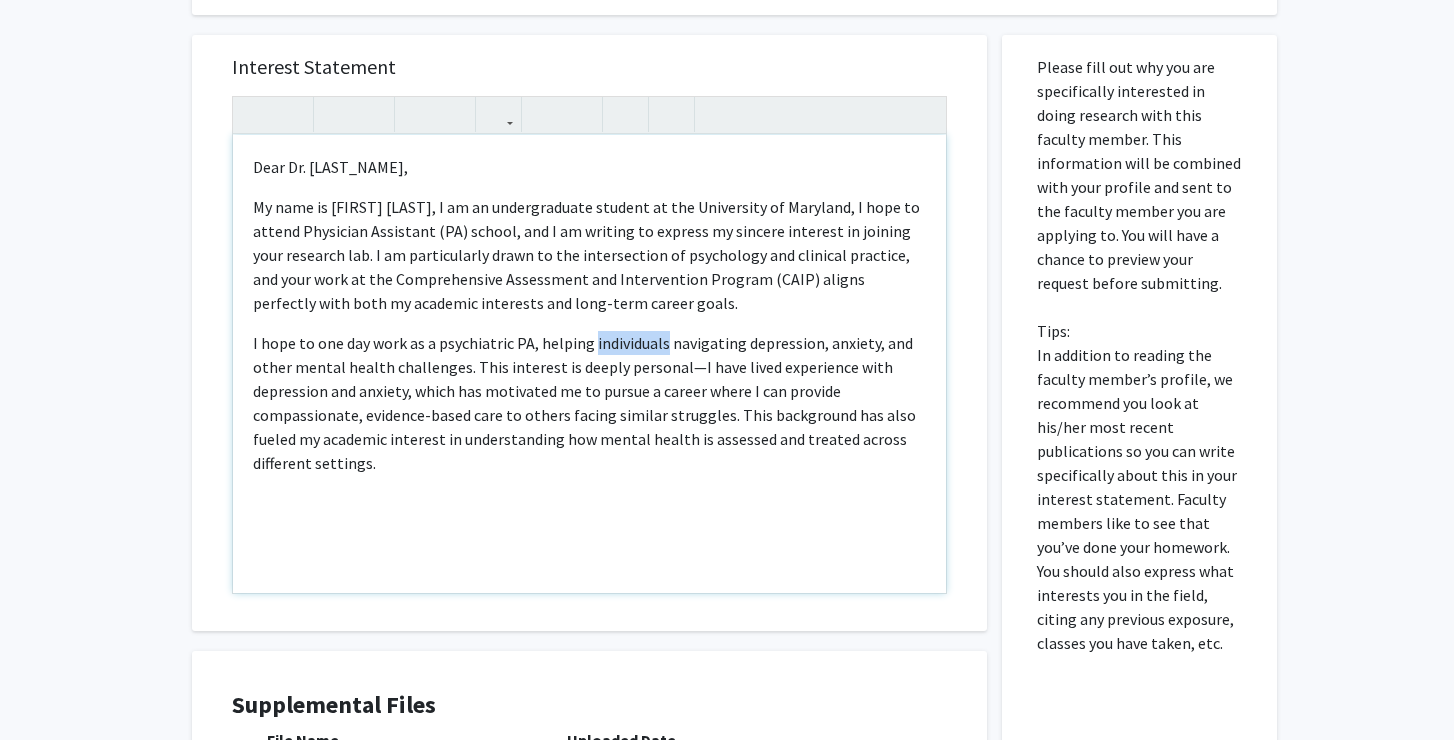 click on "I hope to one day work as a psychiatric PA, helping individuals navigating depression, anxiety, and other mental health challenges. This interest is deeply personal—I have lived experience with depression and anxiety, which has motivated me to pursue a career where I can provide compassionate, evidence-based care to others facing similar struggles. This background has also fueled my academic interest in understanding how mental health is assessed and treated across different settings." at bounding box center (589, 403) 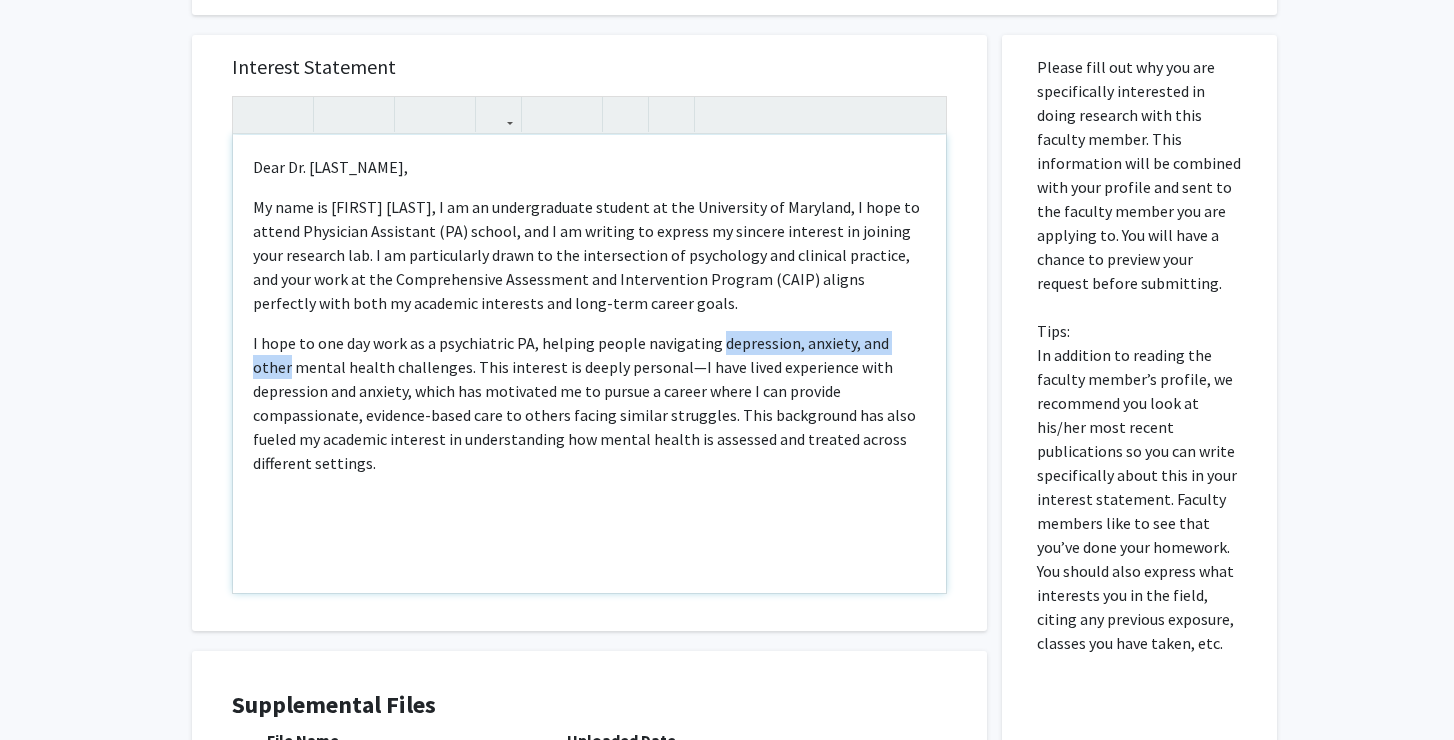 drag, startPoint x: 716, startPoint y: 340, endPoint x: 924, endPoint y: 351, distance: 208.29066 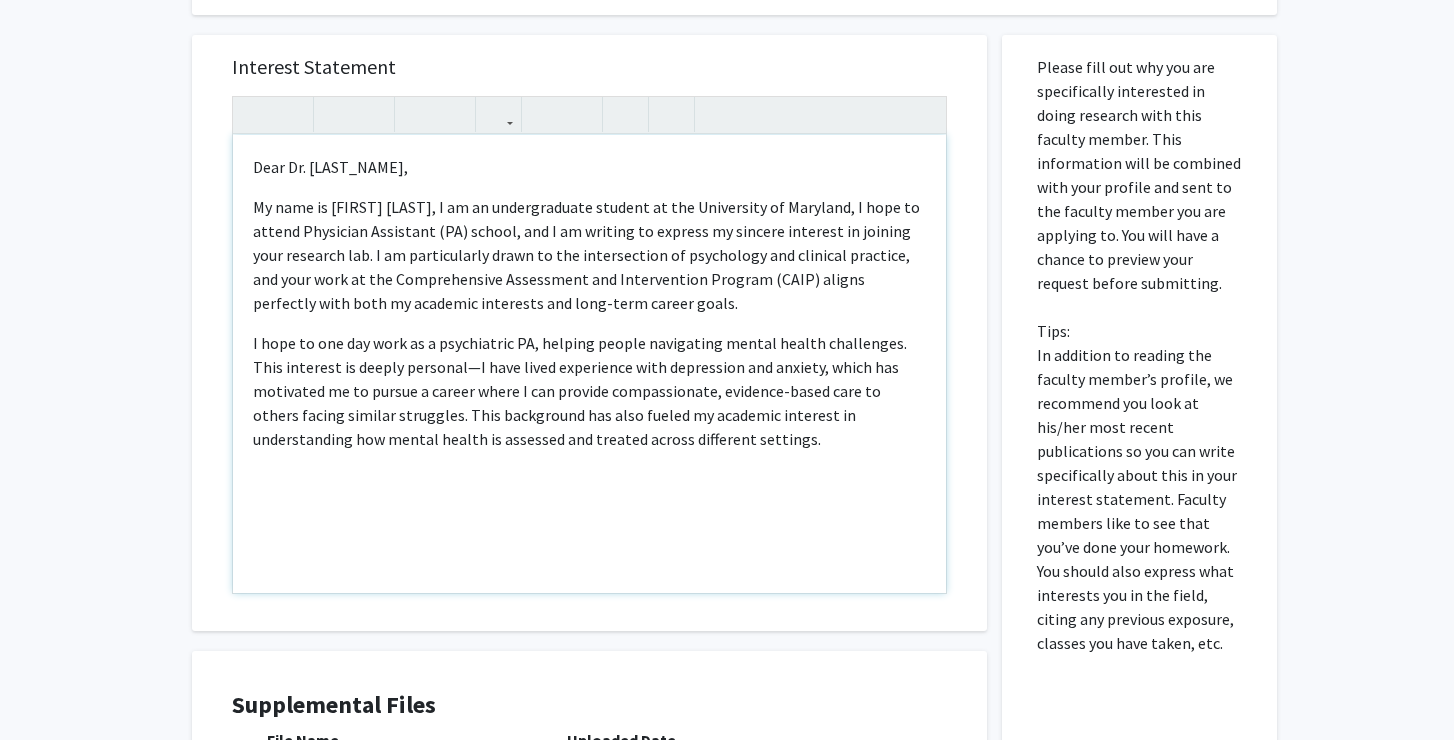 click on "I hope to one day work as a psychiatric PA, helping people navigating mental health challenges. This interest is deeply personal—I have lived experience with depression and anxiety, which has motivated me to pursue a career where I can provide compassionate, evidence-based care to others facing similar struggles. This background has also fueled my academic interest in understanding how mental health is assessed and treated across different settings." at bounding box center [589, 391] 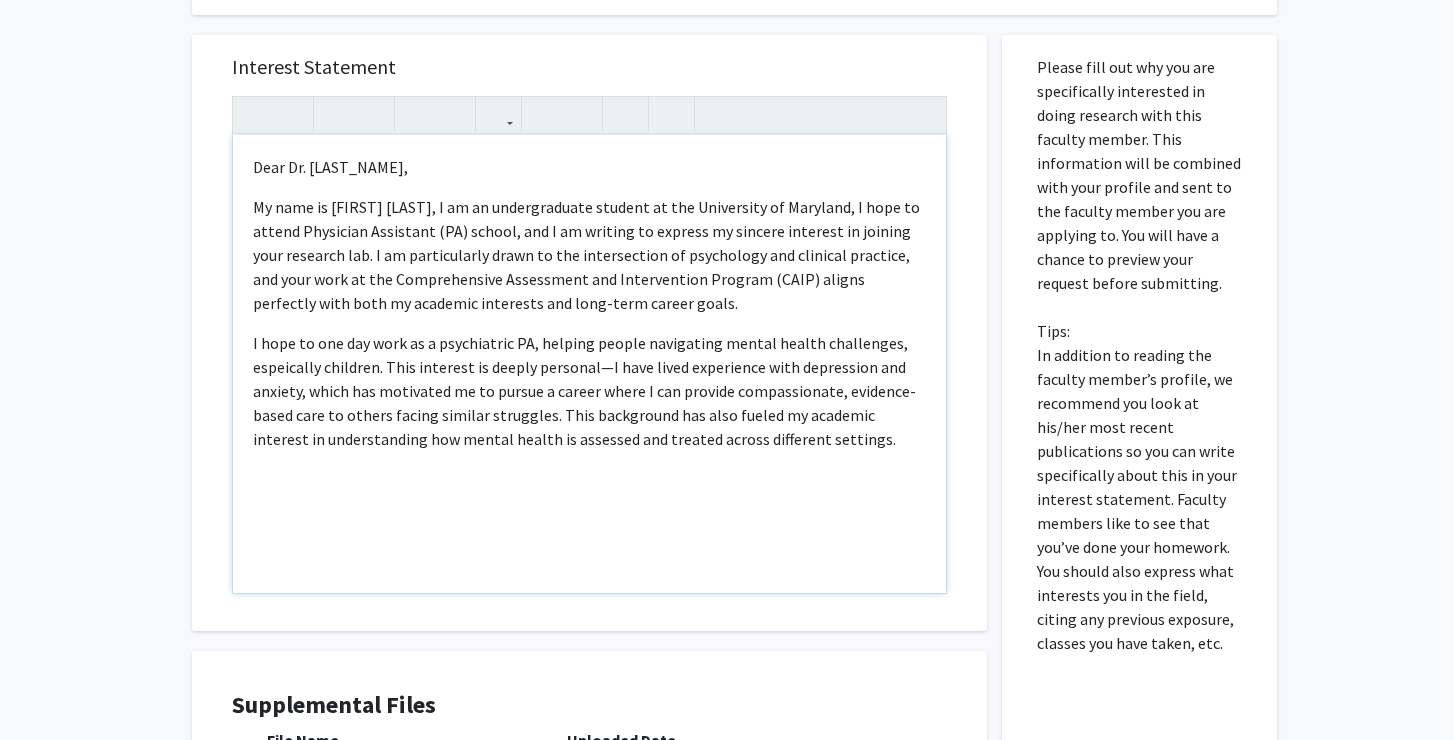 click on "I hope to one day work as a psychiatric PA, helping people navigating mental health challenges, espeically children. This interest is deeply personal—I have lived experience with depression and anxiety, which has motivated me to pursue a career where I can provide compassionate, evidence-based care to others facing similar struggles. This background has also fueled my academic interest in understanding how mental health is assessed and treated across different settings." at bounding box center [589, 391] 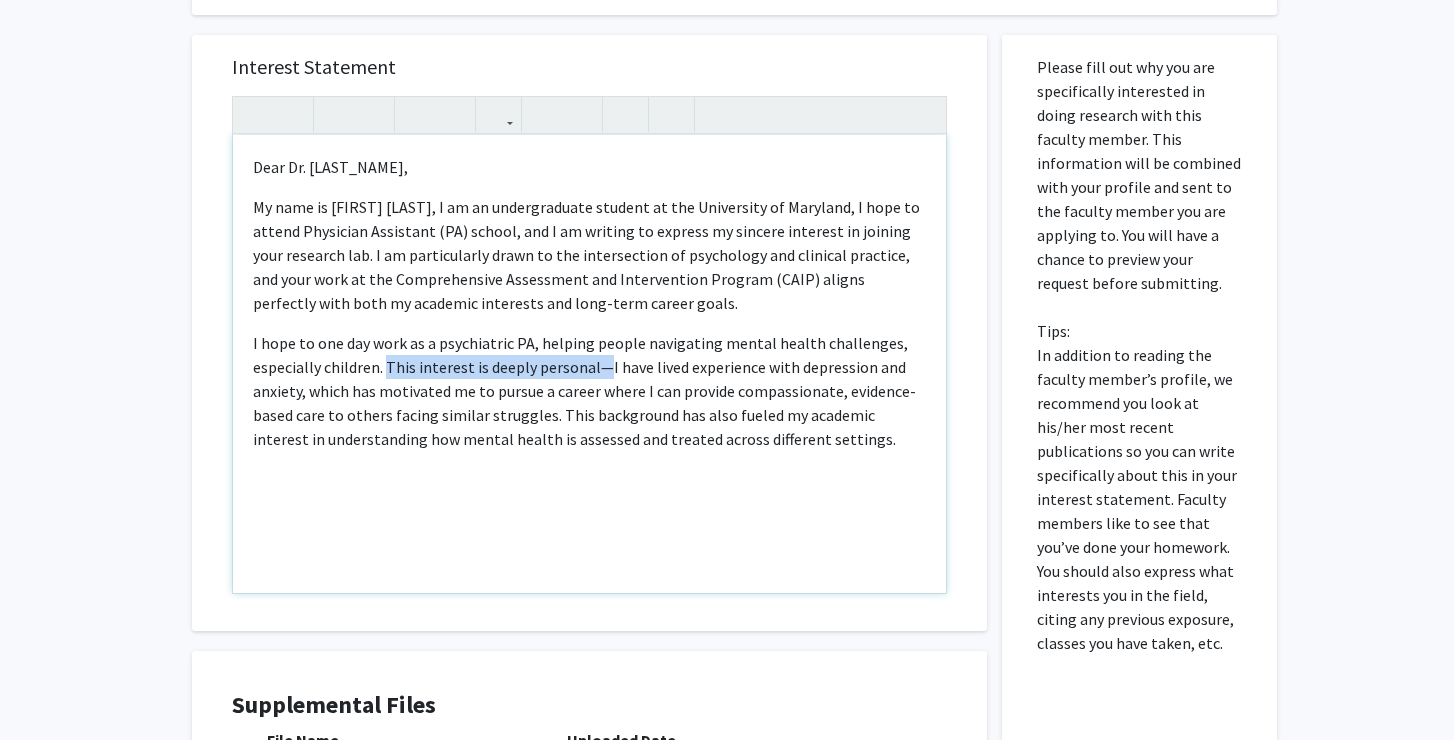 drag, startPoint x: 387, startPoint y: 363, endPoint x: 599, endPoint y: 371, distance: 212.1509 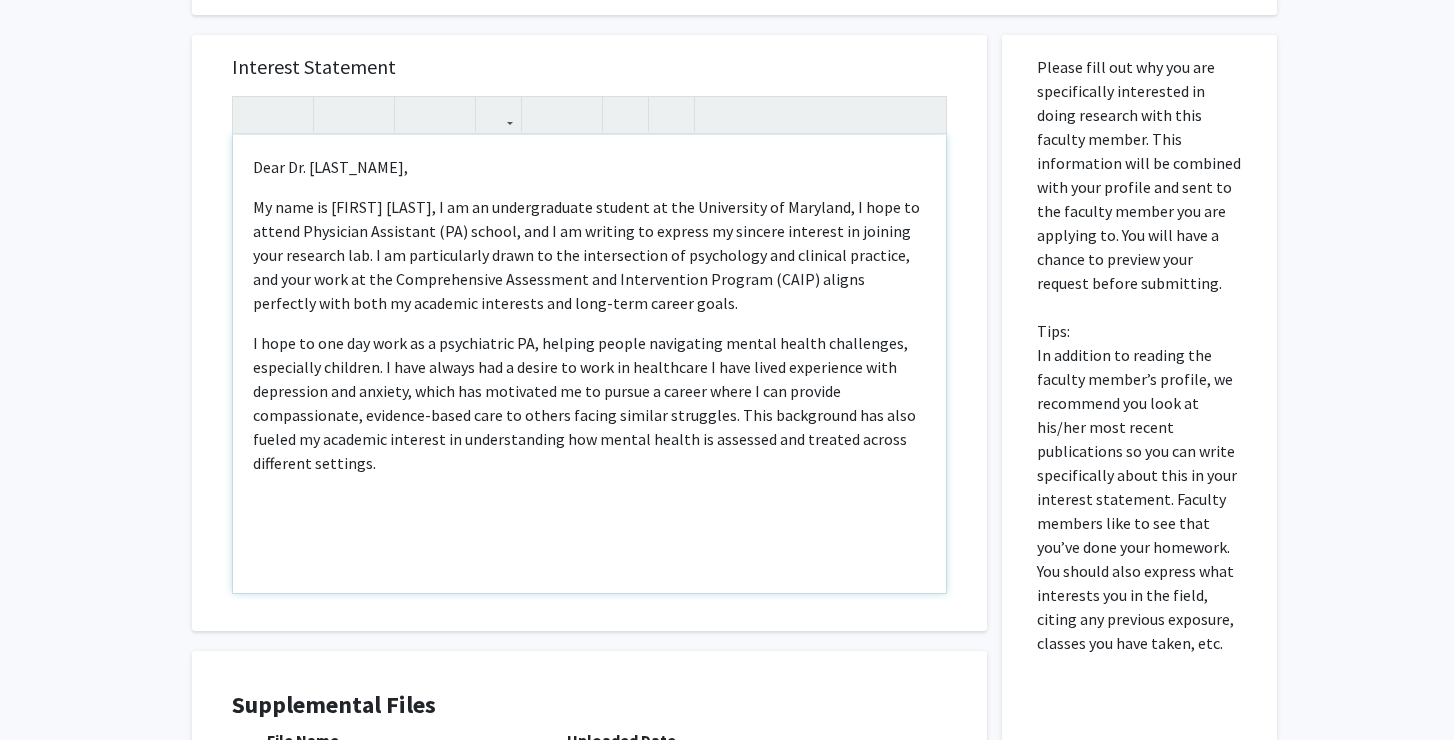 click on "I hope to one day work as a psychiatric PA, helping people navigating mental health challenges, especially children. I have always had a desire to work in healthcare I have lived experience with depression and anxiety, which has motivated me to pursue a career where I can provide compassionate, evidence-based care to others facing similar struggles. This background has also fueled my academic interest in understanding how mental health is assessed and treated across different settings." at bounding box center (589, 403) 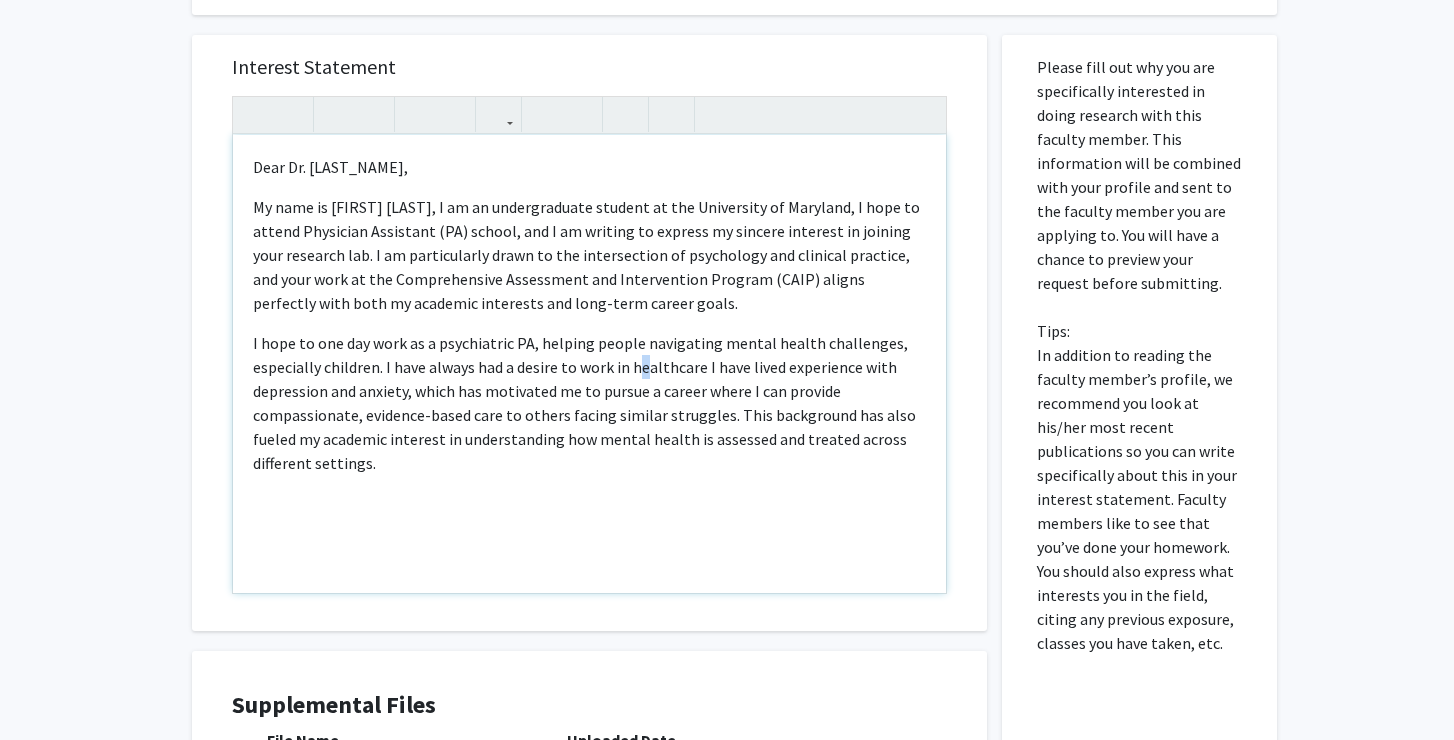 click on "I hope to one day work as a psychiatric PA, helping people navigating mental health challenges, especially children. I have always had a desire to work in healthcare I have lived experience with depression and anxiety, which has motivated me to pursue a career where I can provide compassionate, evidence-based care to others facing similar struggles. This background has also fueled my academic interest in understanding how mental health is assessed and treated across different settings." at bounding box center [589, 403] 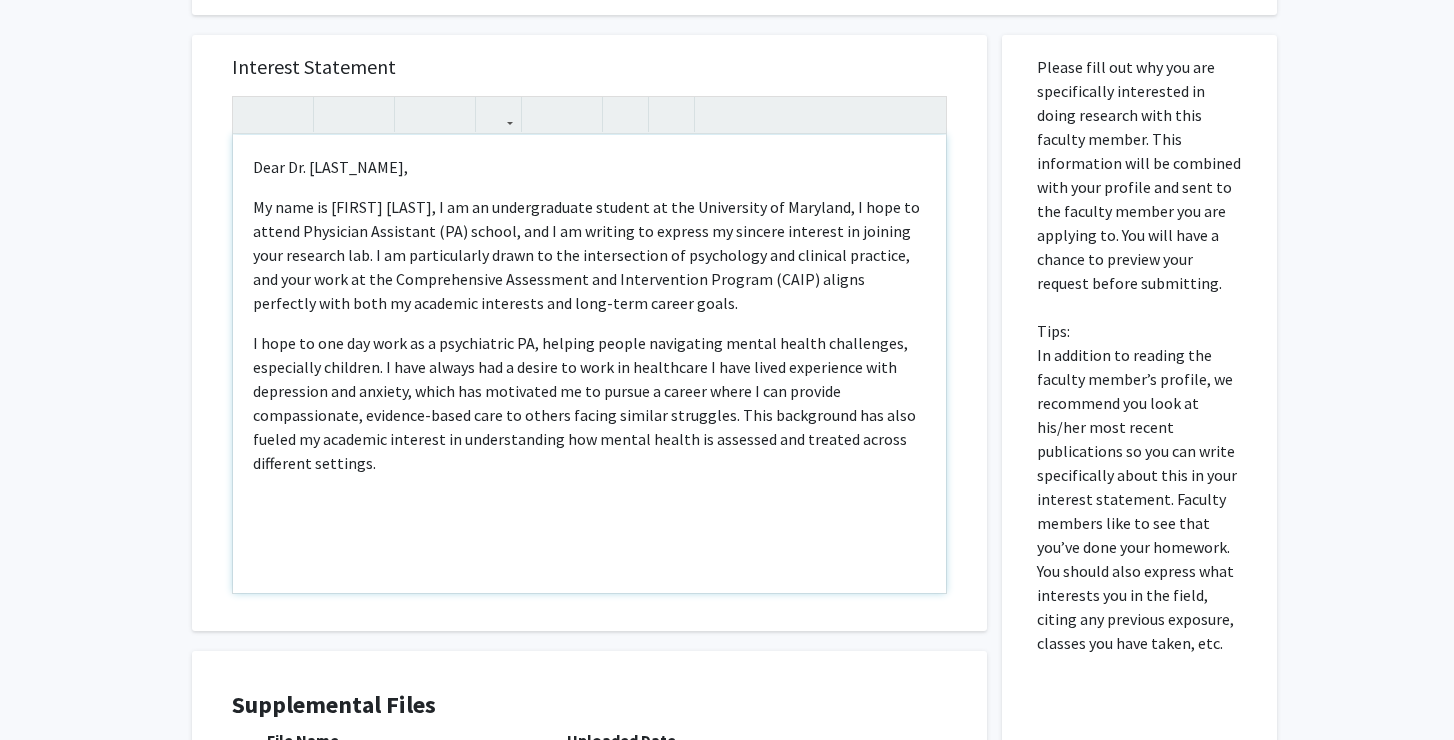 click on "I hope to one day work as a psychiatric PA, helping people navigating mental health challenges, especially children. I have always had a desire to work in healthcare I have lived experience with depression and anxiety, which has motivated me to pursue a career where I can provide compassionate, evidence-based care to others facing similar struggles. This background has also fueled my academic interest in understanding how mental health is assessed and treated across different settings." at bounding box center (589, 403) 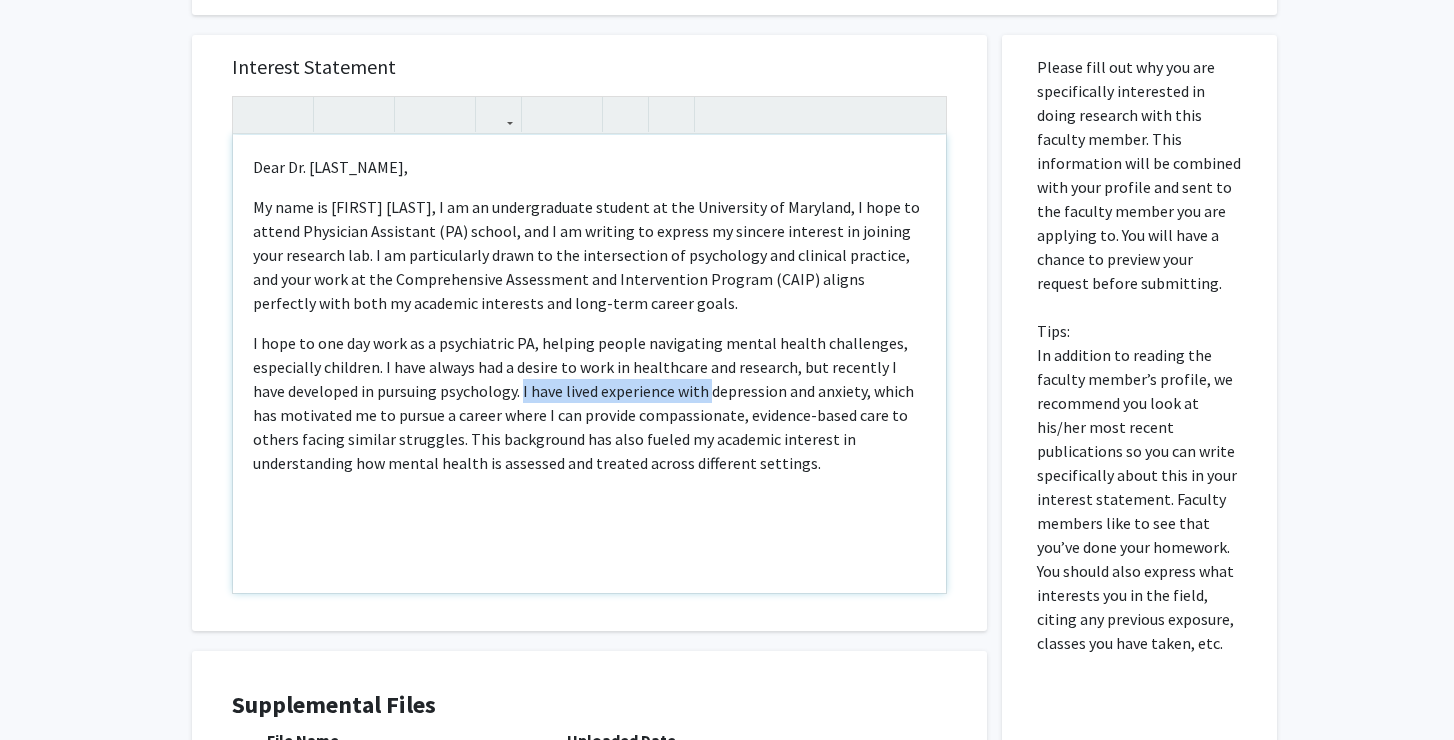 drag, startPoint x: 488, startPoint y: 386, endPoint x: 677, endPoint y: 389, distance: 189.0238 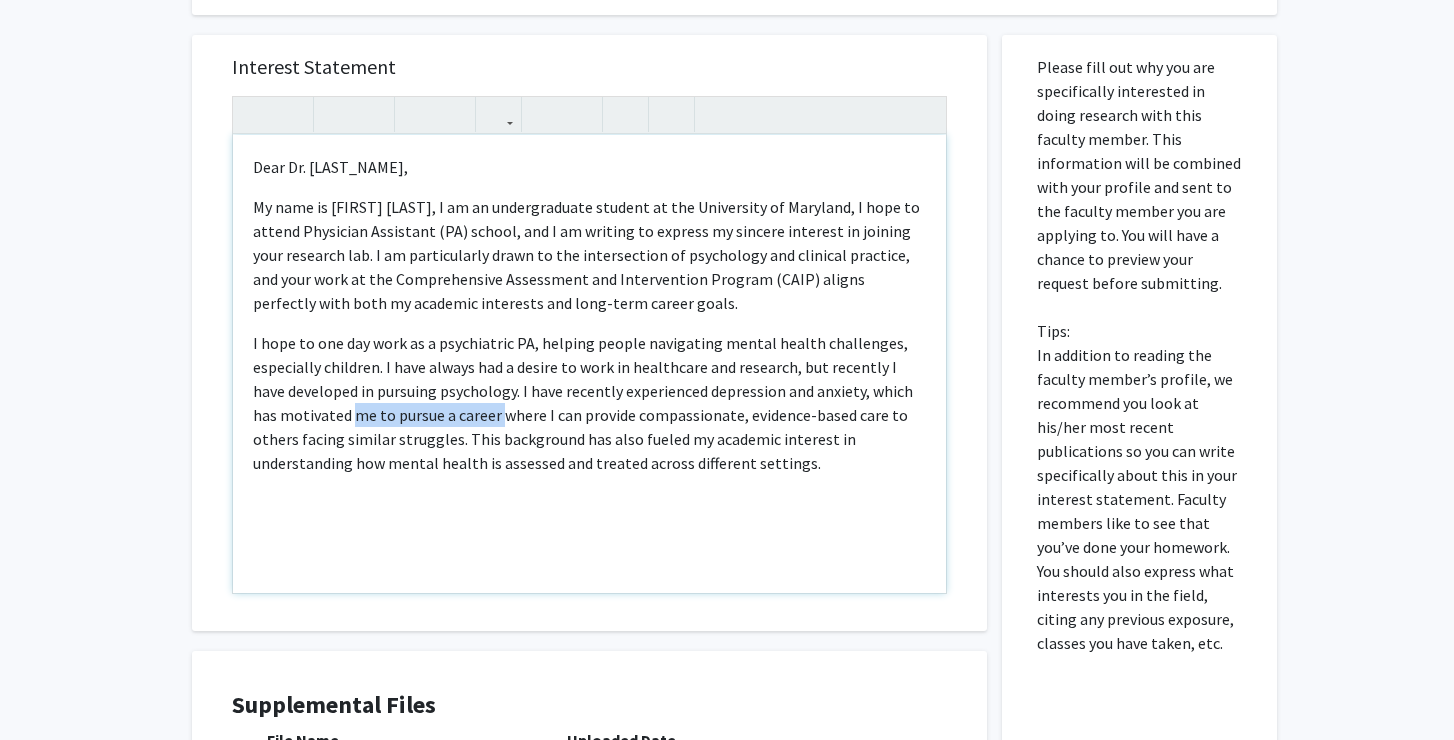 drag, startPoint x: 326, startPoint y: 414, endPoint x: 471, endPoint y: 420, distance: 145.12408 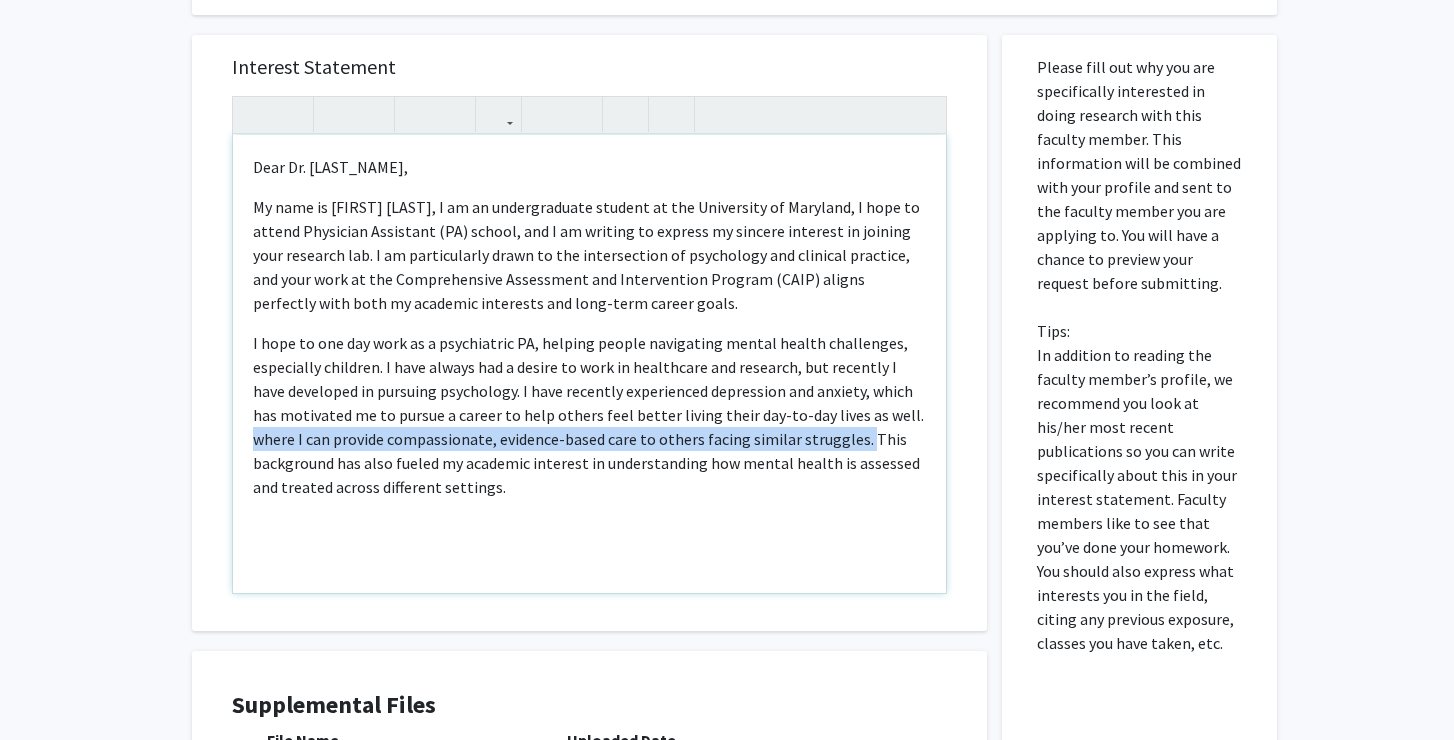 drag, startPoint x: 806, startPoint y: 436, endPoint x: 879, endPoint y: 416, distance: 75.690155 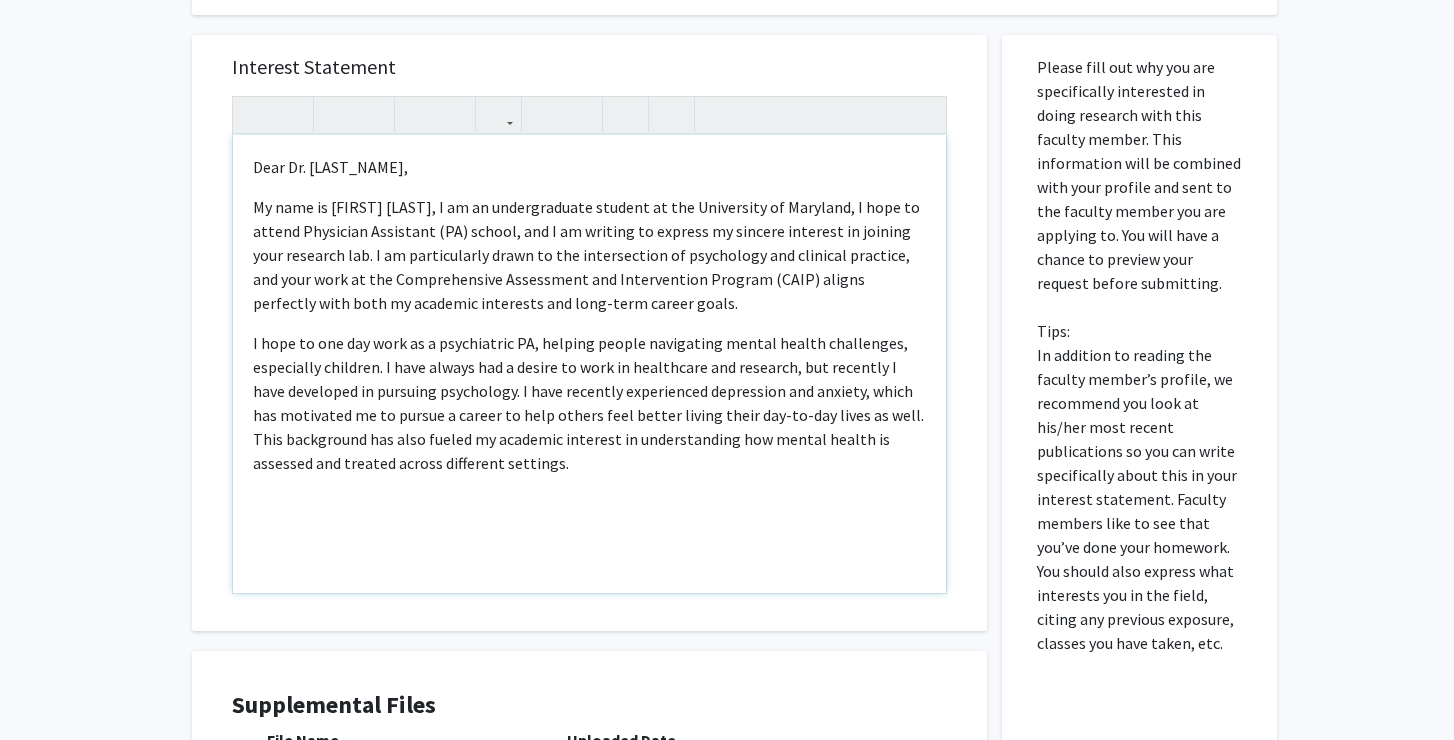 type on "<p>Dear Dr. [LAST_NAME],</p><p>My name is Liz [LAST_NAME], I am an undergraduate student at the University of [STATE], I hope to attend Physician Assistant (PA) school, and I am writing to express my sincere interest in joining your research lab. I am particularly drawn to the intersection of psychology and clinical practice, and your work at the Comprehensive Assessment and Intervention Program (CAIP) aligns perfectly with both my academic interests and long-term career goals.</p><p>I hope to one day work as a psychiatric PA, helping people navigating mental health challenges, especially children. I have always had a desire to work in healthcare and research, but recently I have developed in pursuing psychology. I have recently experienced depression and anxiety, which has motivated me to pursue a career to help others feel better living their day-to-day lives as well. This background has also fueled my academic interest in understanding how mental health is assessed and treated across different settings.</p>" 